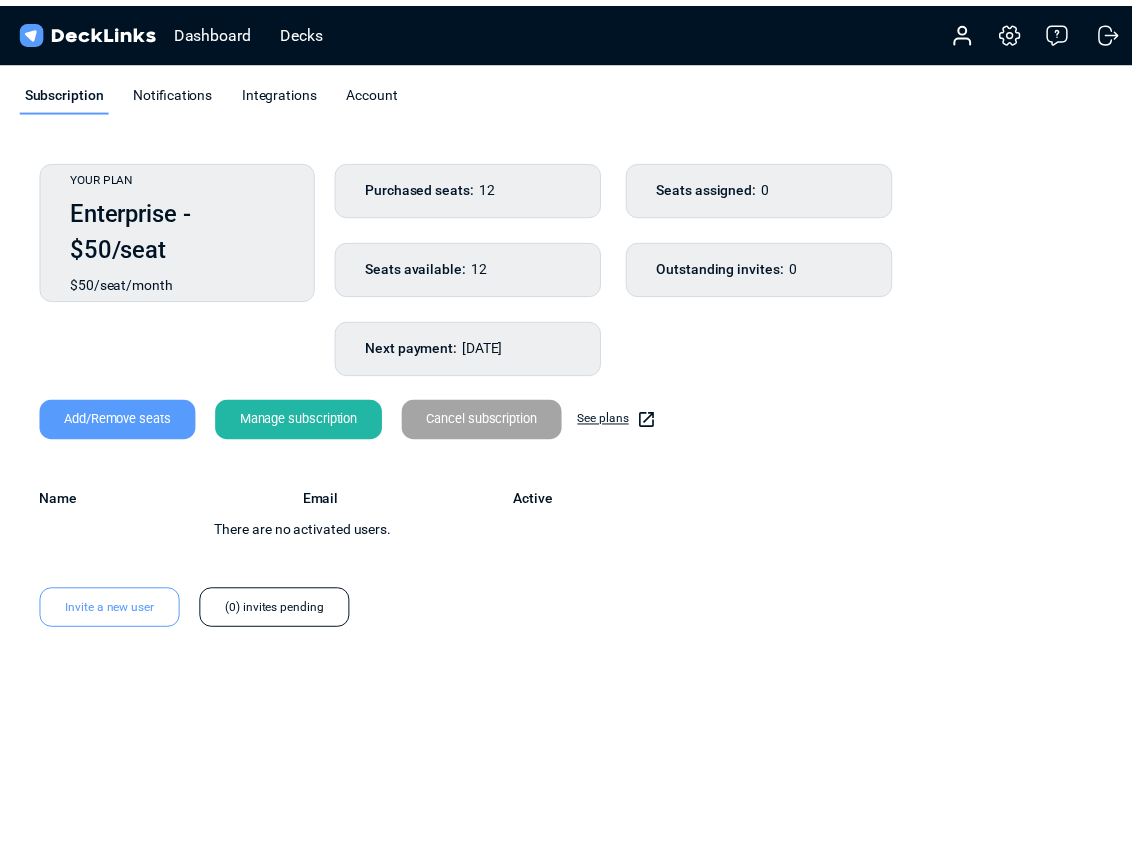 scroll, scrollTop: 0, scrollLeft: 0, axis: both 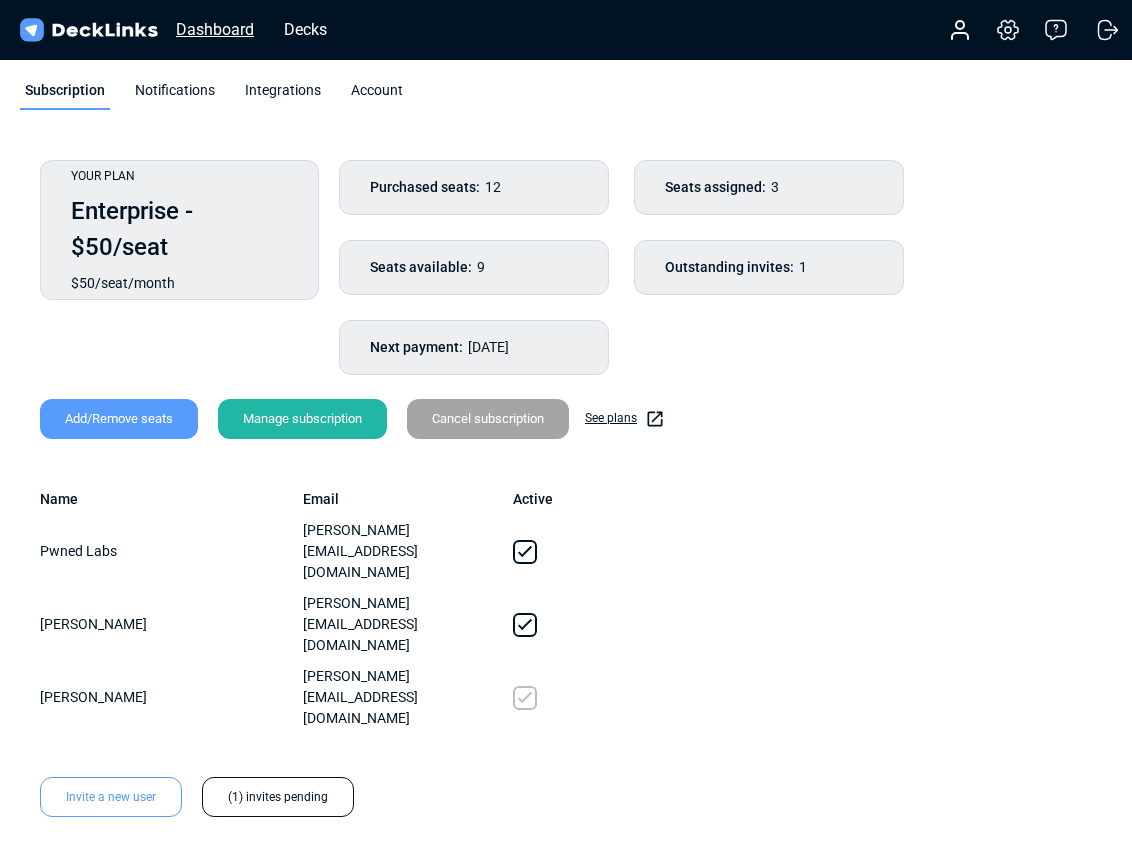 click on "Dashboard" at bounding box center (215, 29) 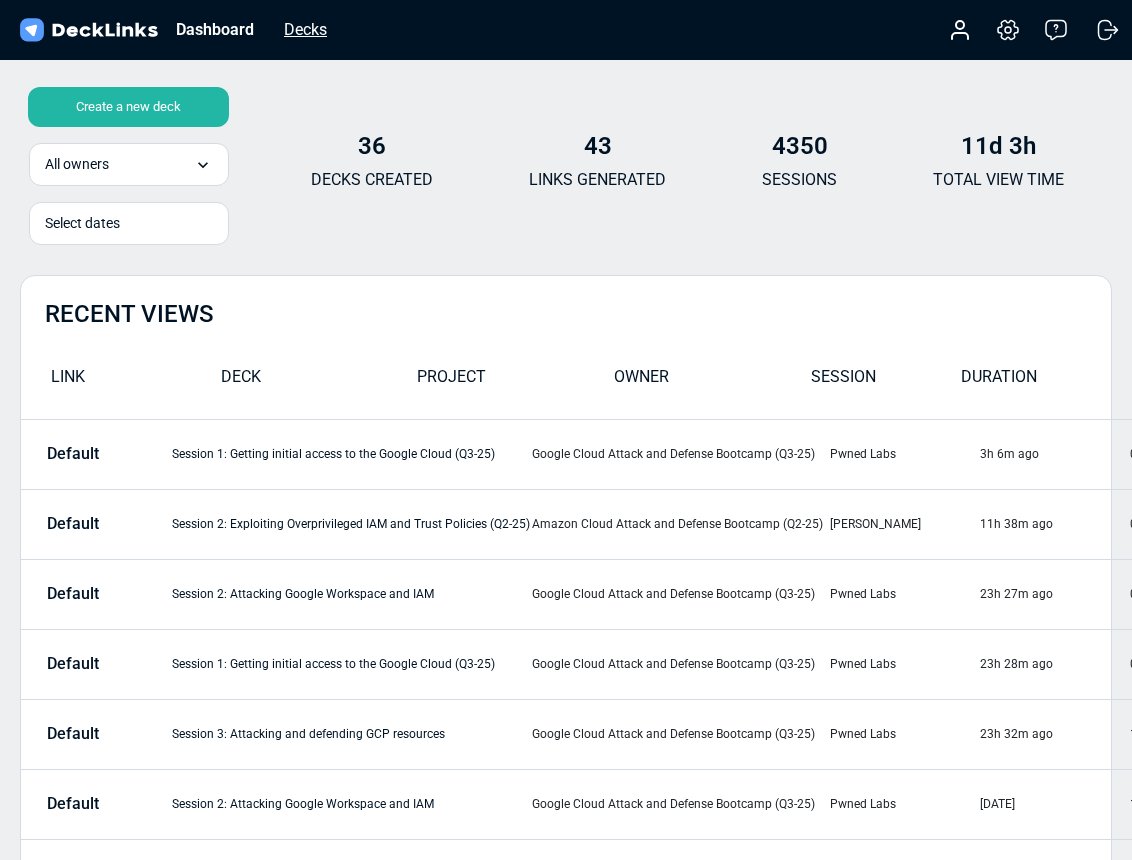 click on "Decks" at bounding box center [305, 29] 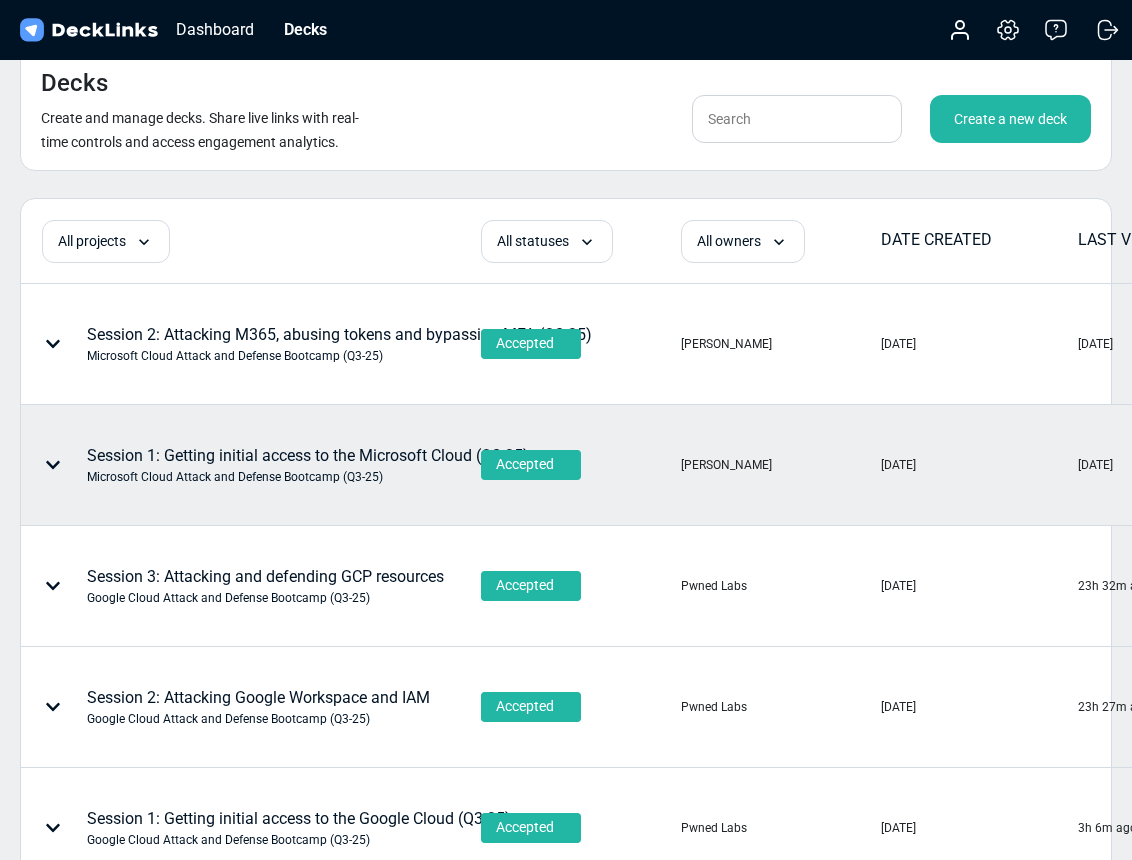 click 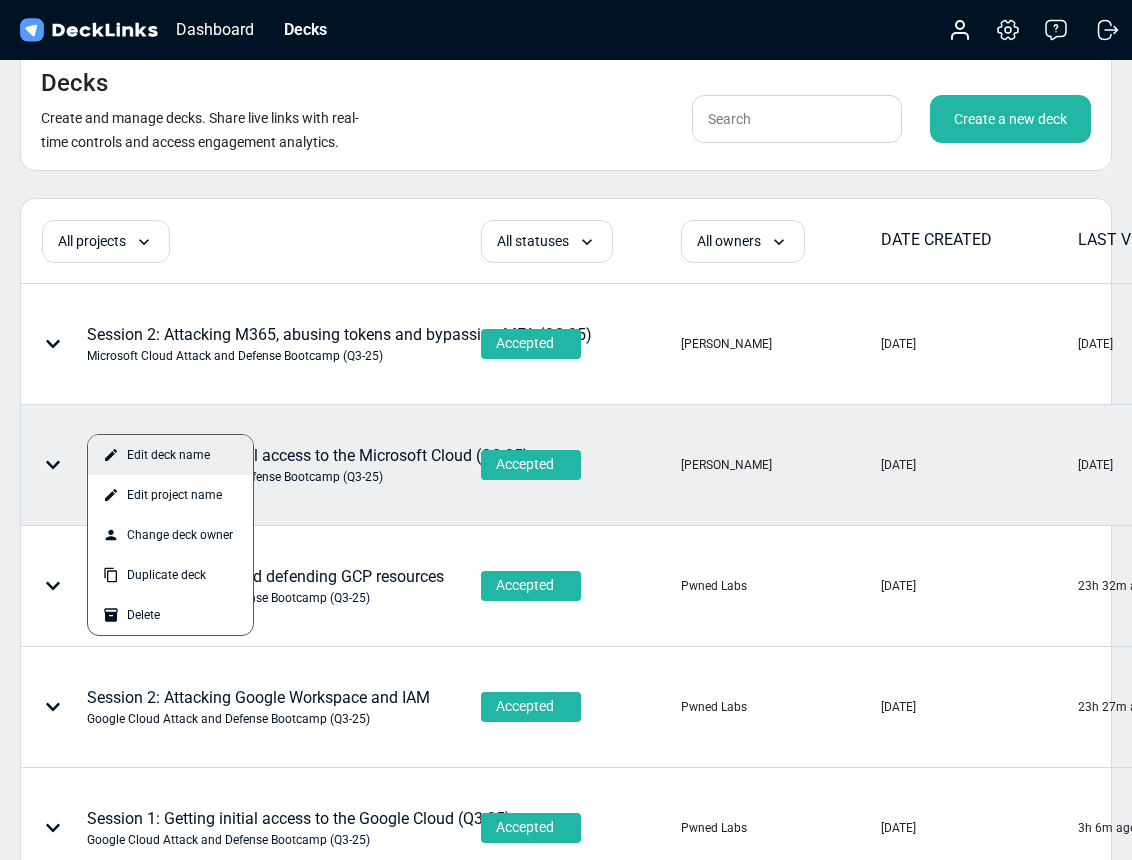 click on "Edit deck name" at bounding box center (170, 455) 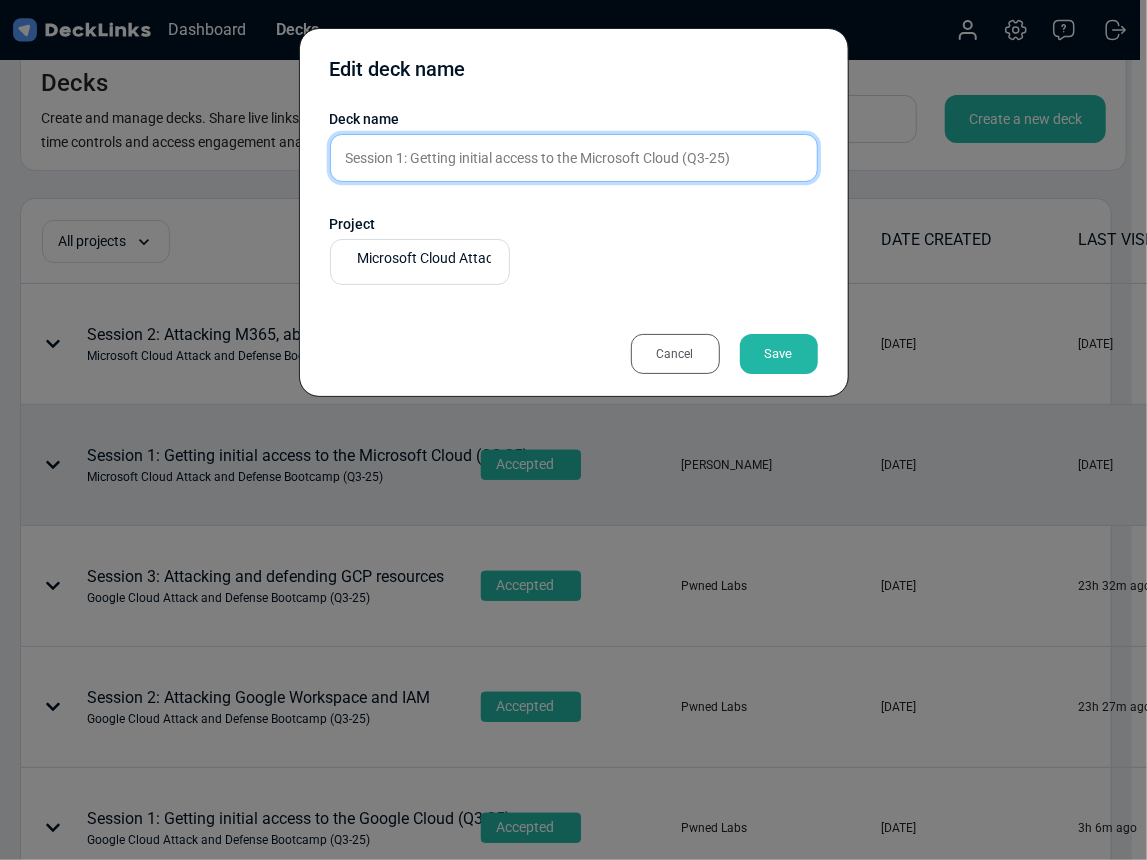 click on "Session 1: Getting initial access to the Microsoft Cloud (Q3-25)" at bounding box center (574, 158) 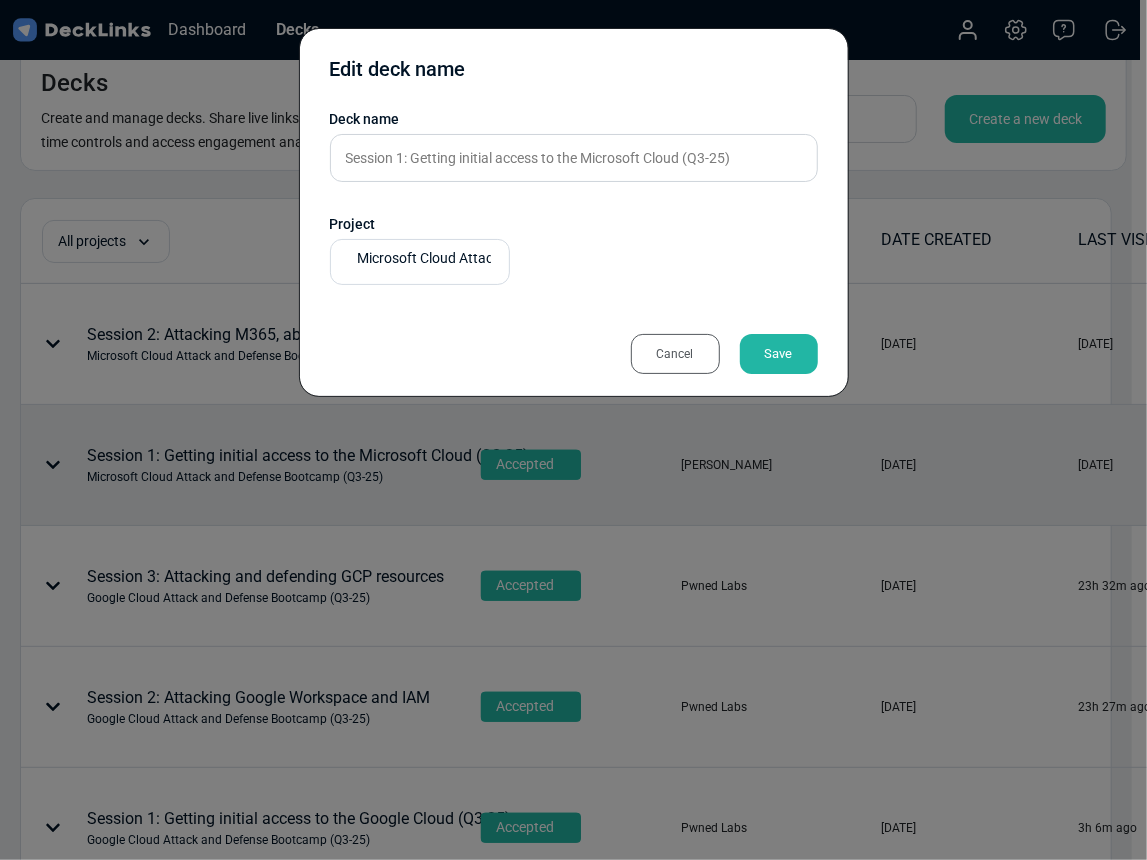 click on "Cancel" at bounding box center (675, 354) 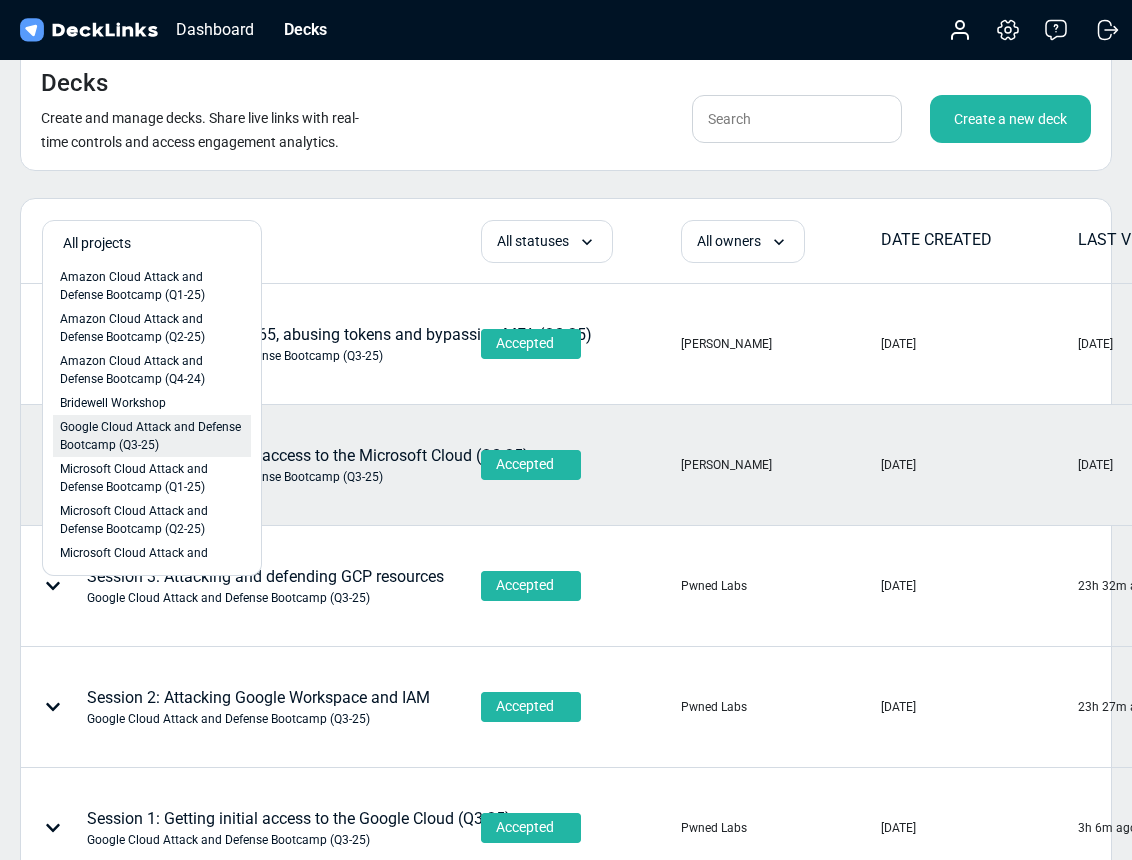 scroll, scrollTop: 144, scrollLeft: 0, axis: vertical 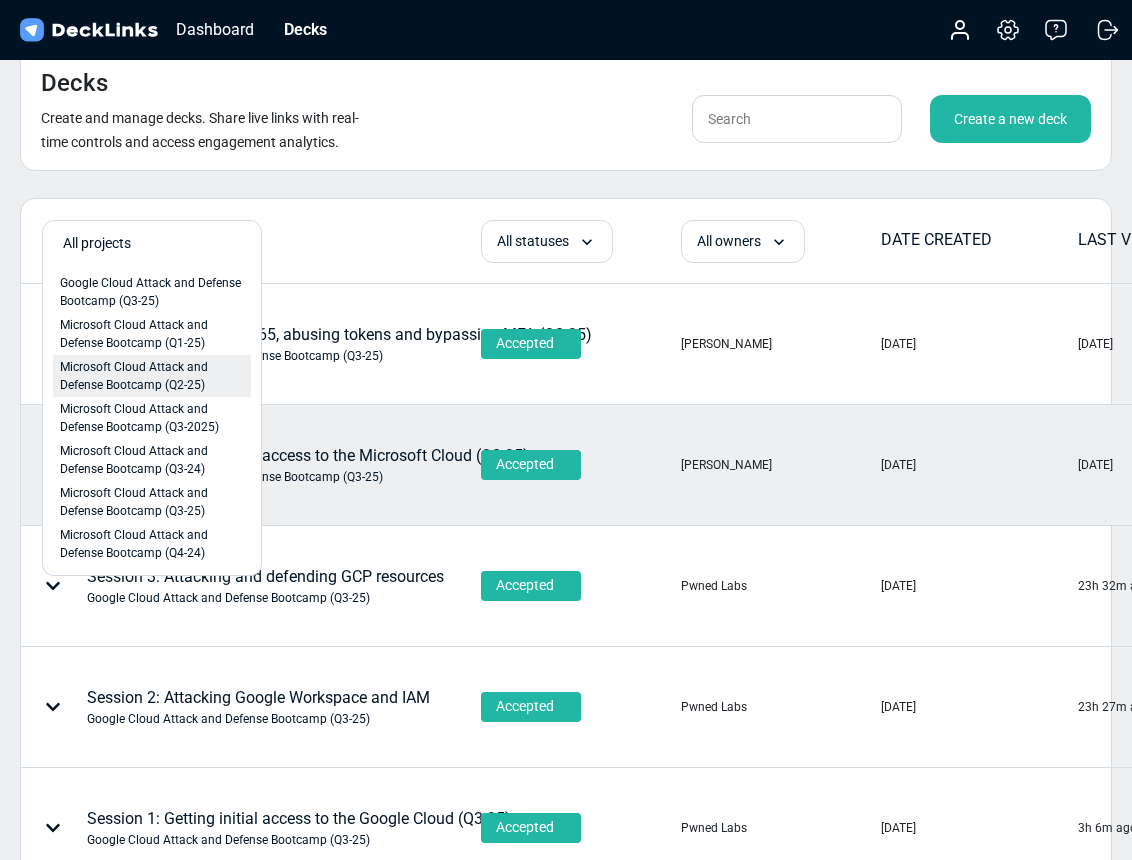 click on "Microsoft Cloud Attack and Defense Bootcamp (Q2-25)" at bounding box center (152, 376) 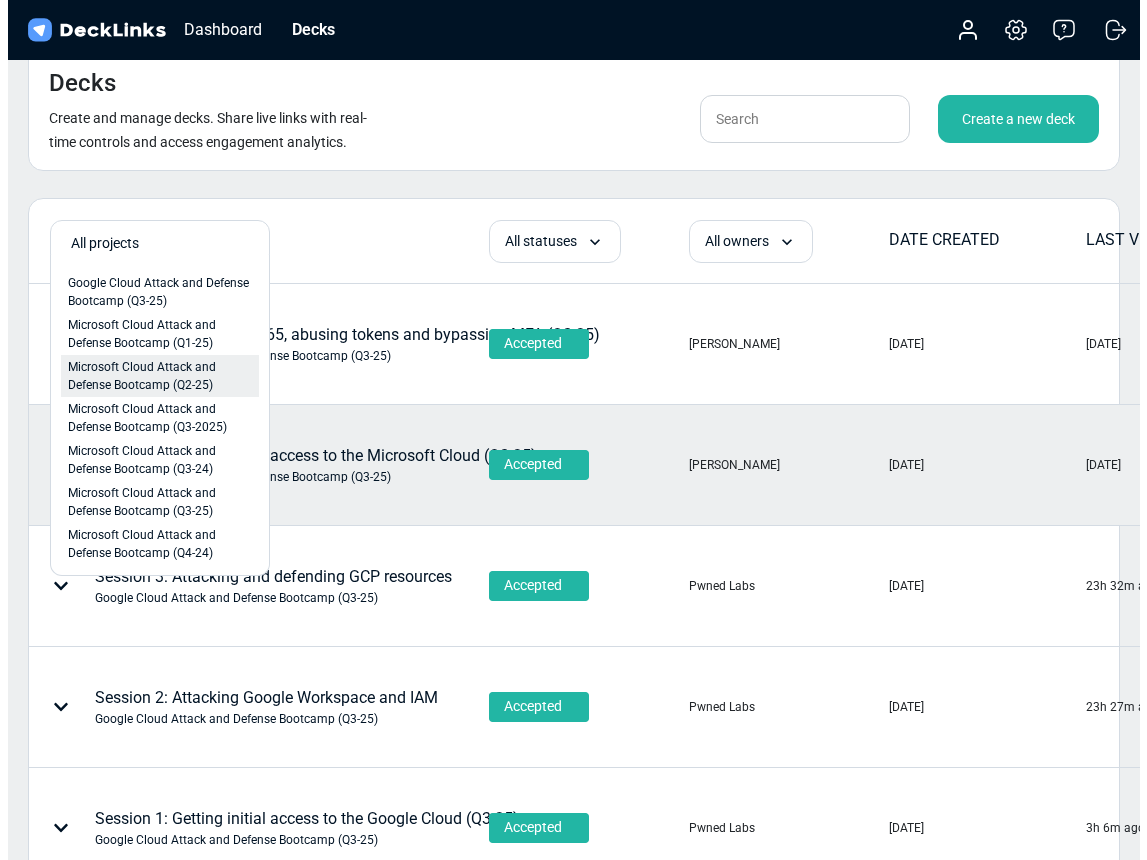 scroll, scrollTop: 102, scrollLeft: 0, axis: vertical 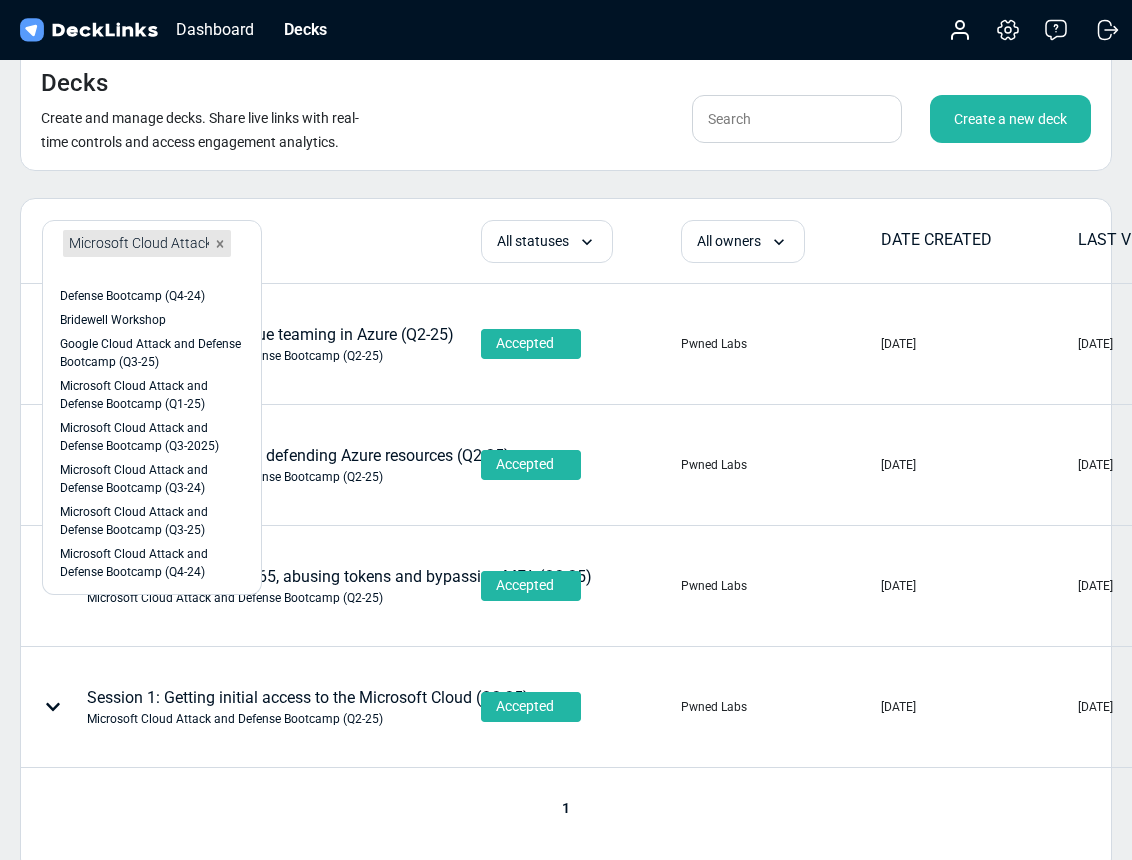 click on "Decks Create and manage decks. Share live links with real-time controls and access engagement analytics. Create a new deck   option Microsoft Cloud Attack and Defense Bootcamp (Q2-25), selected.    option Bridewell Workshop focused, 4 of 11. 10 results available. Select is focused , press Down to open the menu,  press left to focus selected values Microsoft Cloud Attack and Defense Bootcamp (Q2-25) Amazon Cloud Attack and Defense Bootcamp (Q1-25) Amazon Cloud Attack and Defense Bootcamp (Q2-25) Amazon Cloud Attack and Defense Bootcamp (Q4-24) Bridewell Workshop Google Cloud Attack and Defense Bootcamp (Q3-25) Microsoft Cloud Attack and Defense Bootcamp (Q1-25) Microsoft Cloud Attack and Defense Bootcamp (Q3-2025) Microsoft Cloud Attack and Defense Bootcamp (Q3-24) Microsoft Cloud Attack and Defense Bootcamp (Q3-25) Microsoft Cloud Attack and Defense Bootcamp (Q4-24) All statuses All statuses Draft Accepted Sent Declined All owners All owners Pwned Labs Tyler Petty Filip Jodoin DATE CREATED LAST VISIT 1" at bounding box center (566, 512) 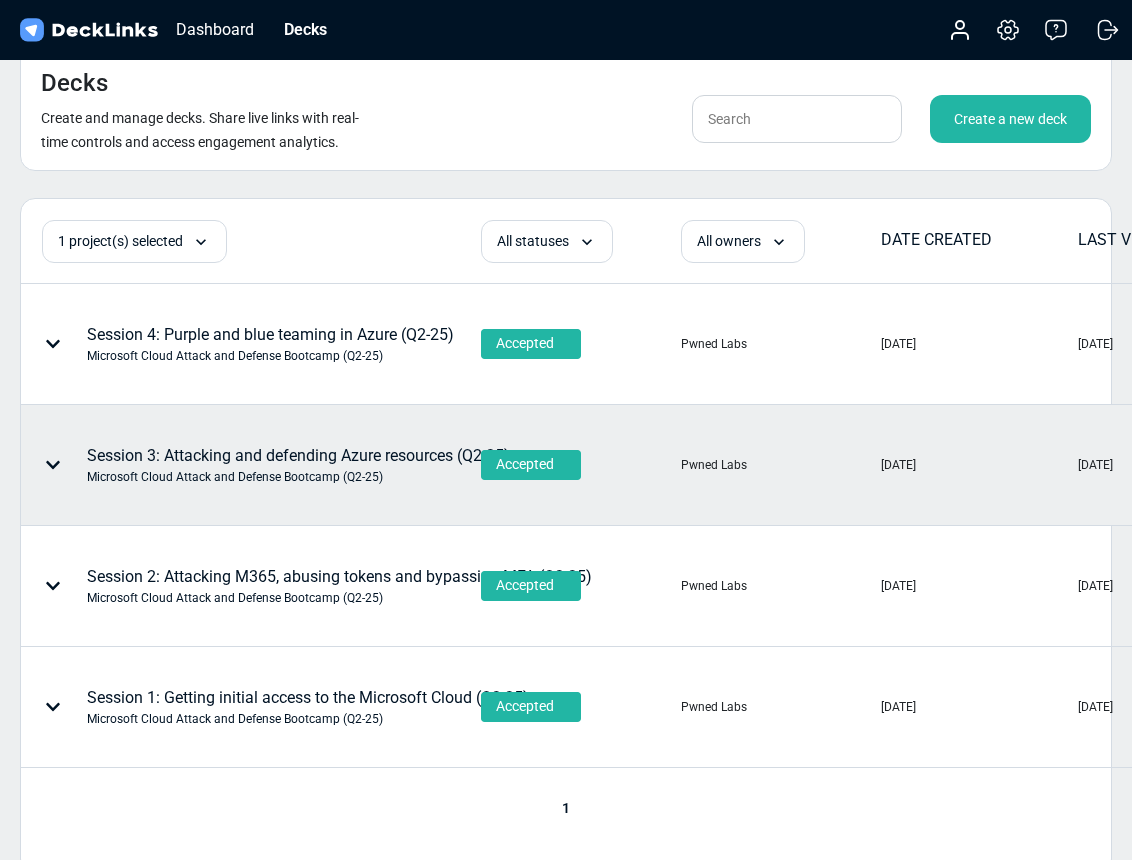 click 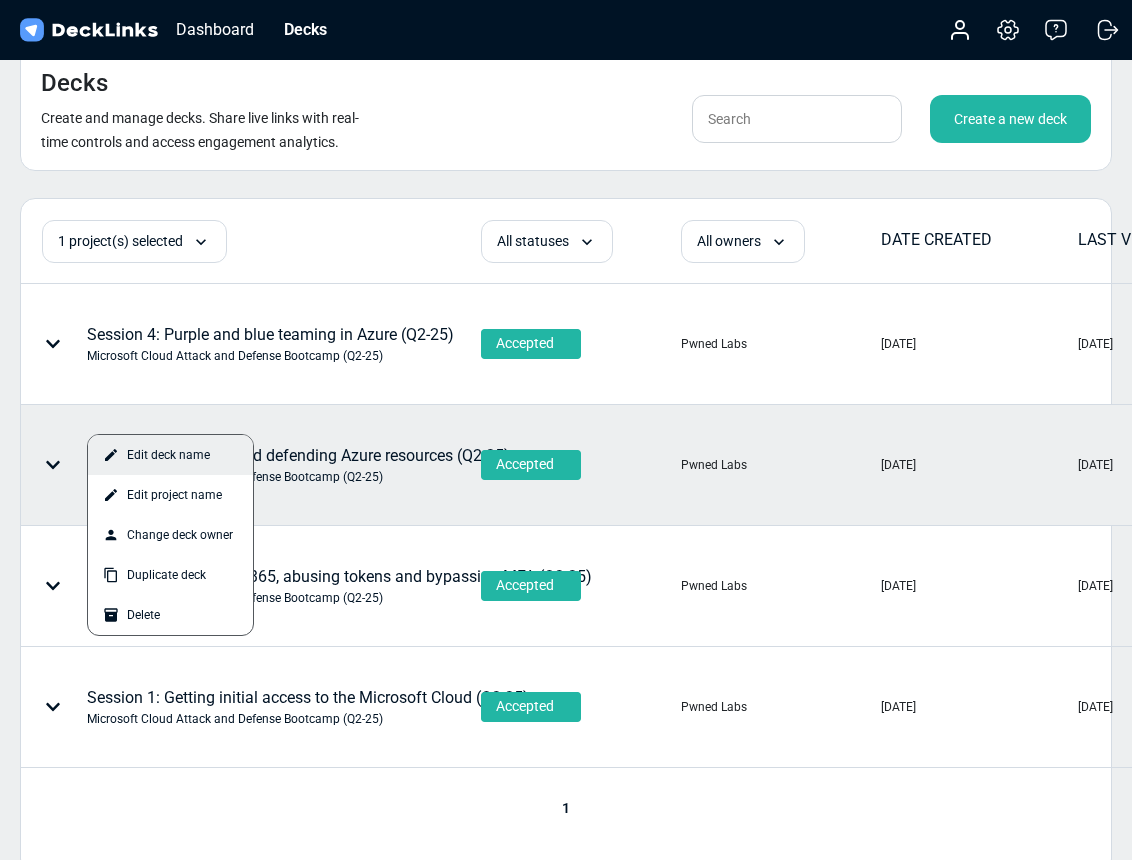 click on "Edit deck name" at bounding box center [170, 455] 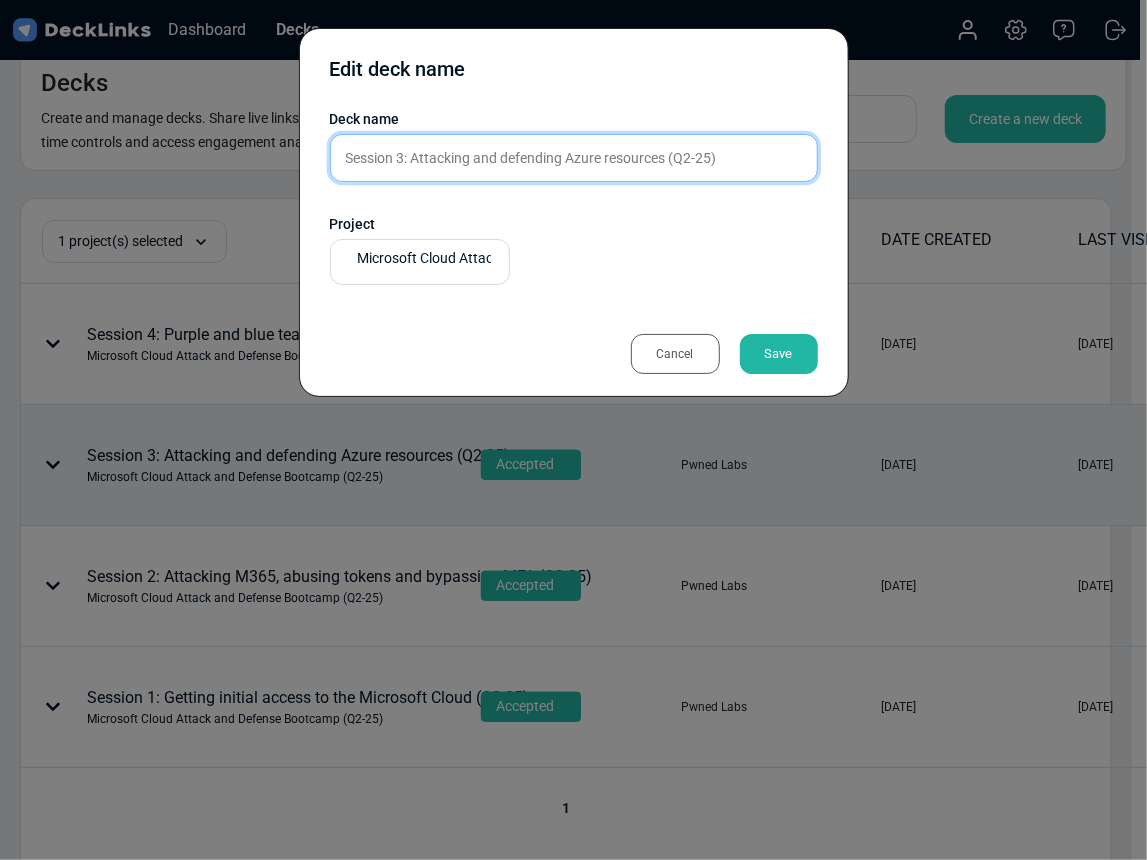click on "Session 3: Attacking and defending Azure resources (Q2-25)" at bounding box center [574, 158] 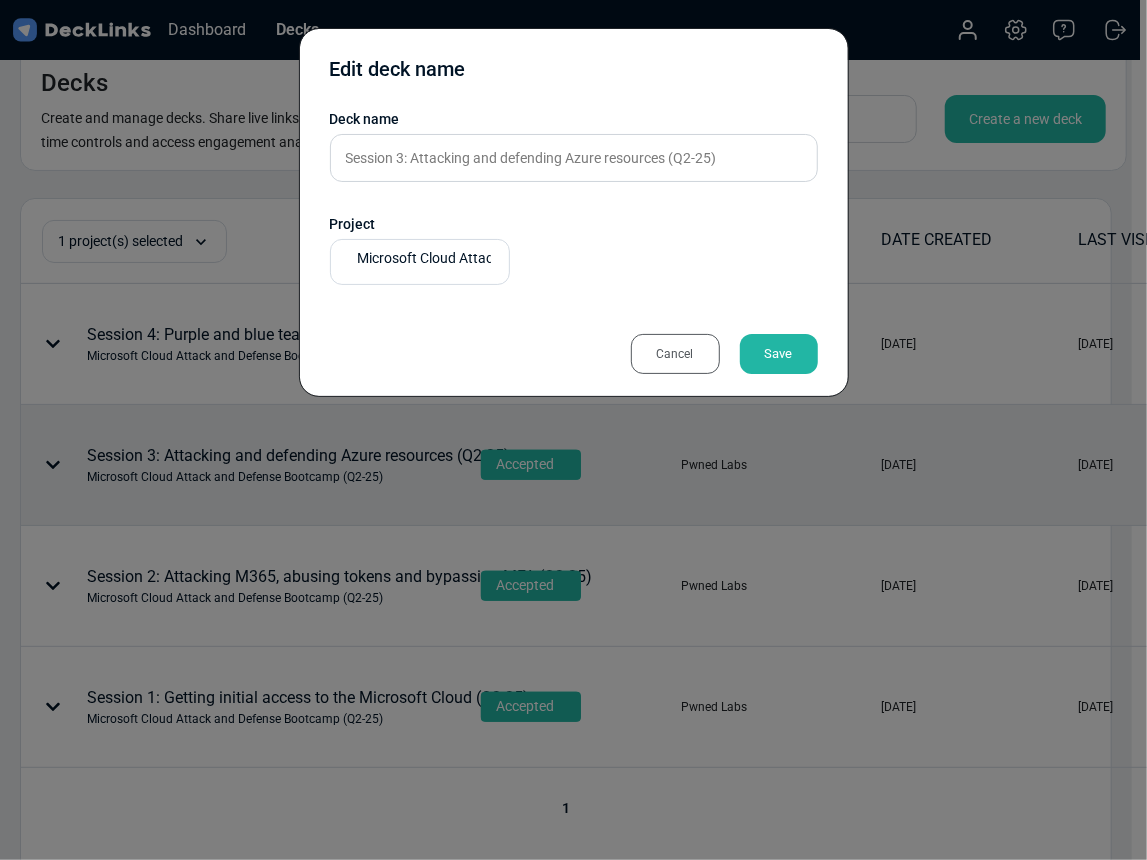 click on "Cancel" at bounding box center (675, 354) 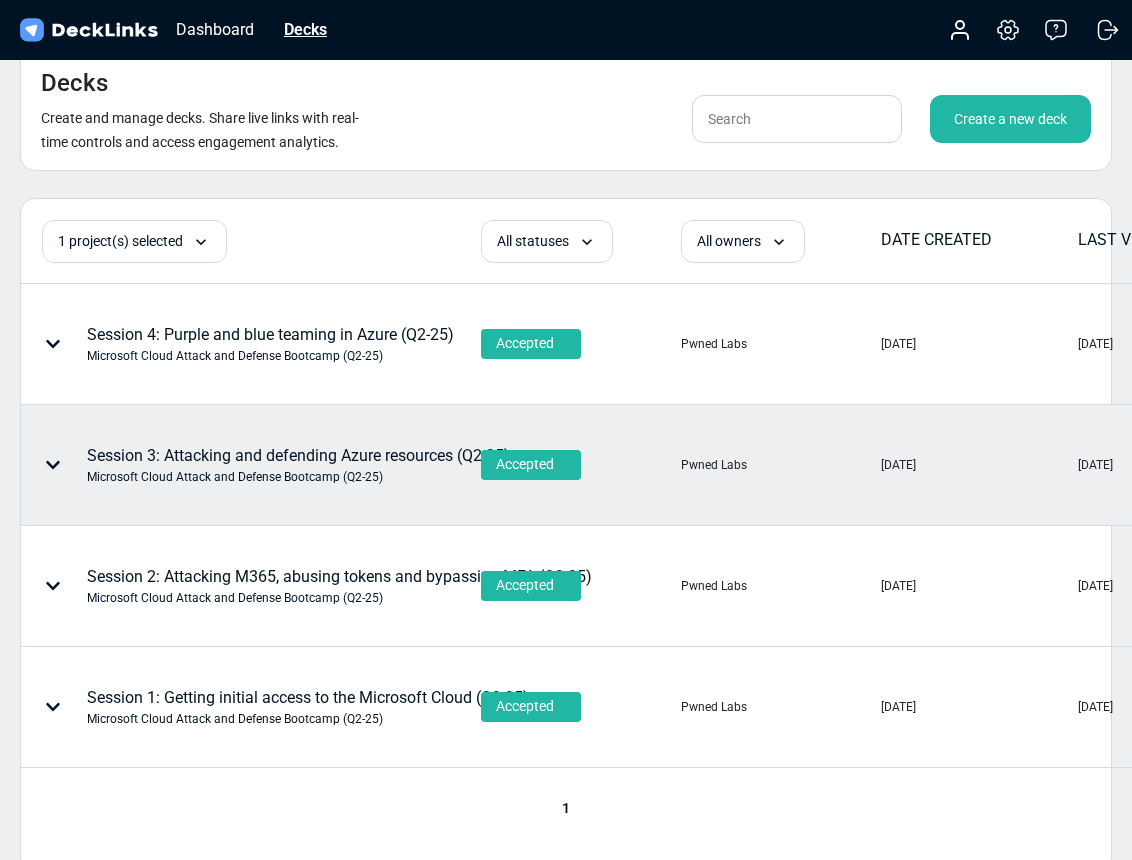 click on "Decks" at bounding box center [305, 29] 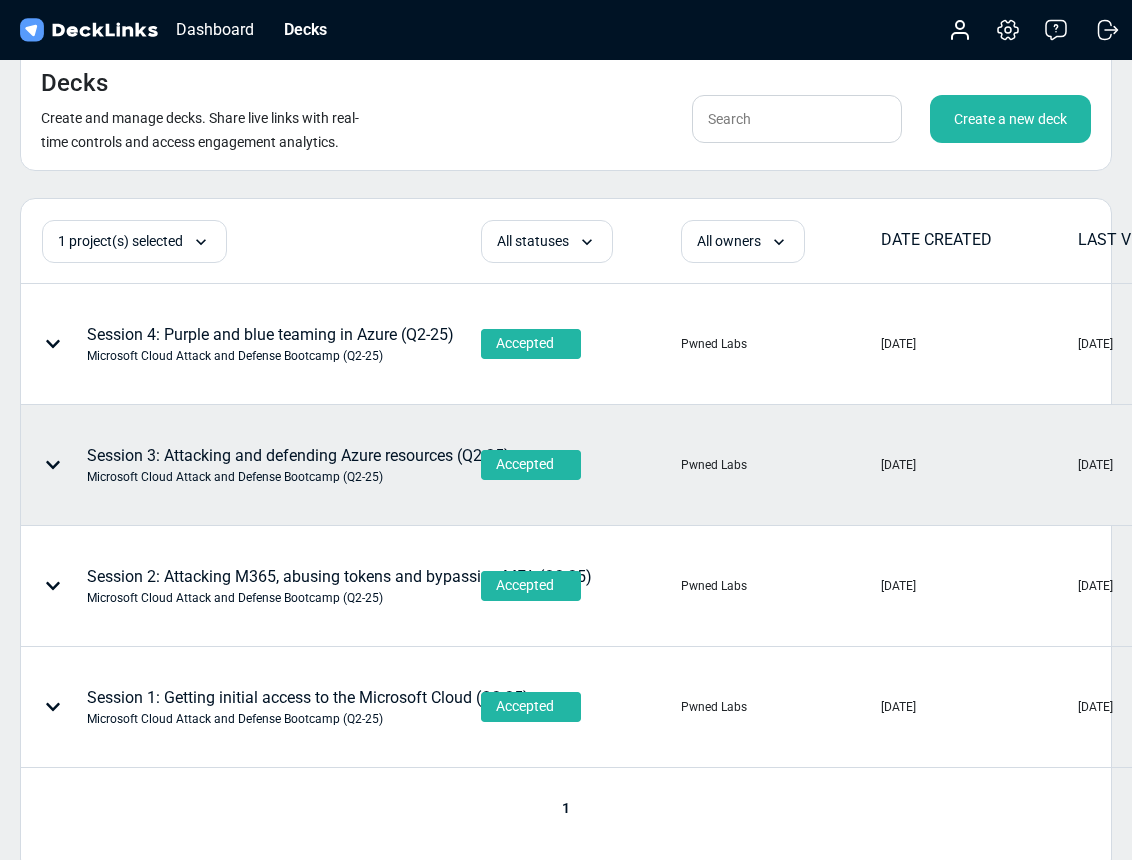 click on "Create a new deck" at bounding box center [1010, 119] 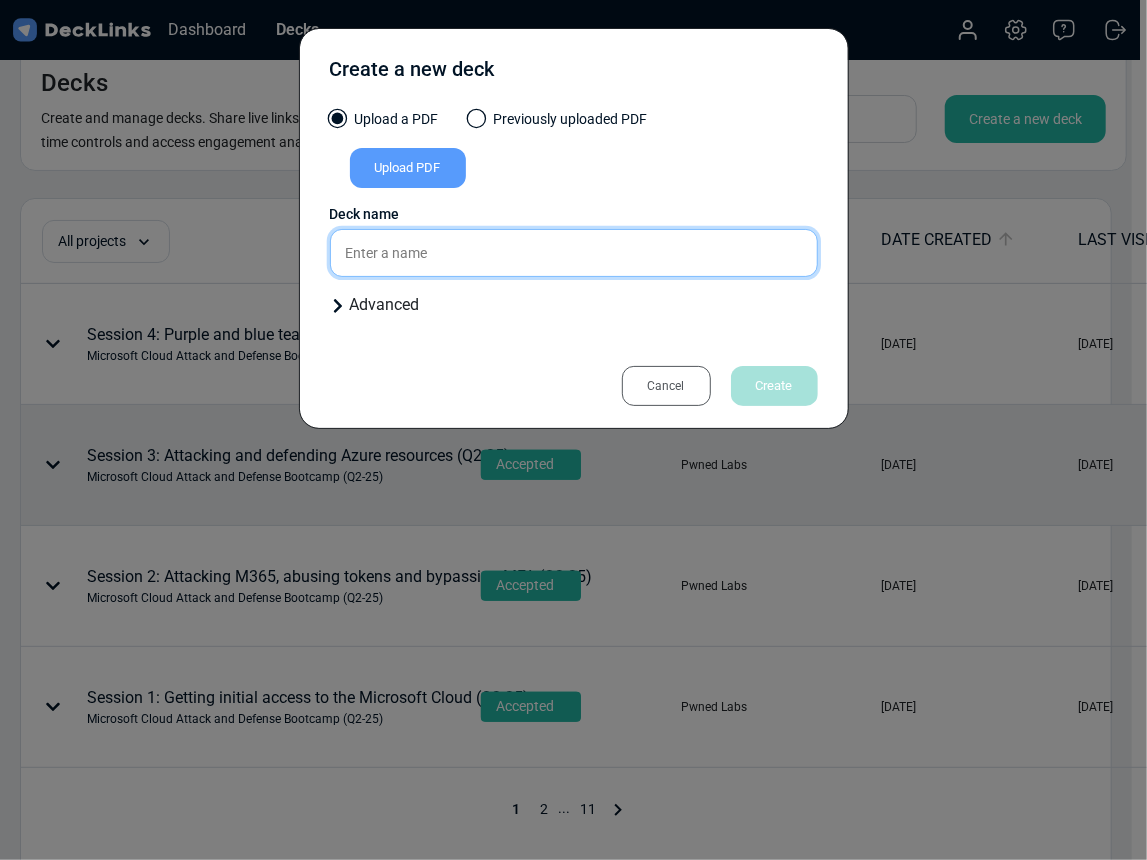 click at bounding box center (574, 253) 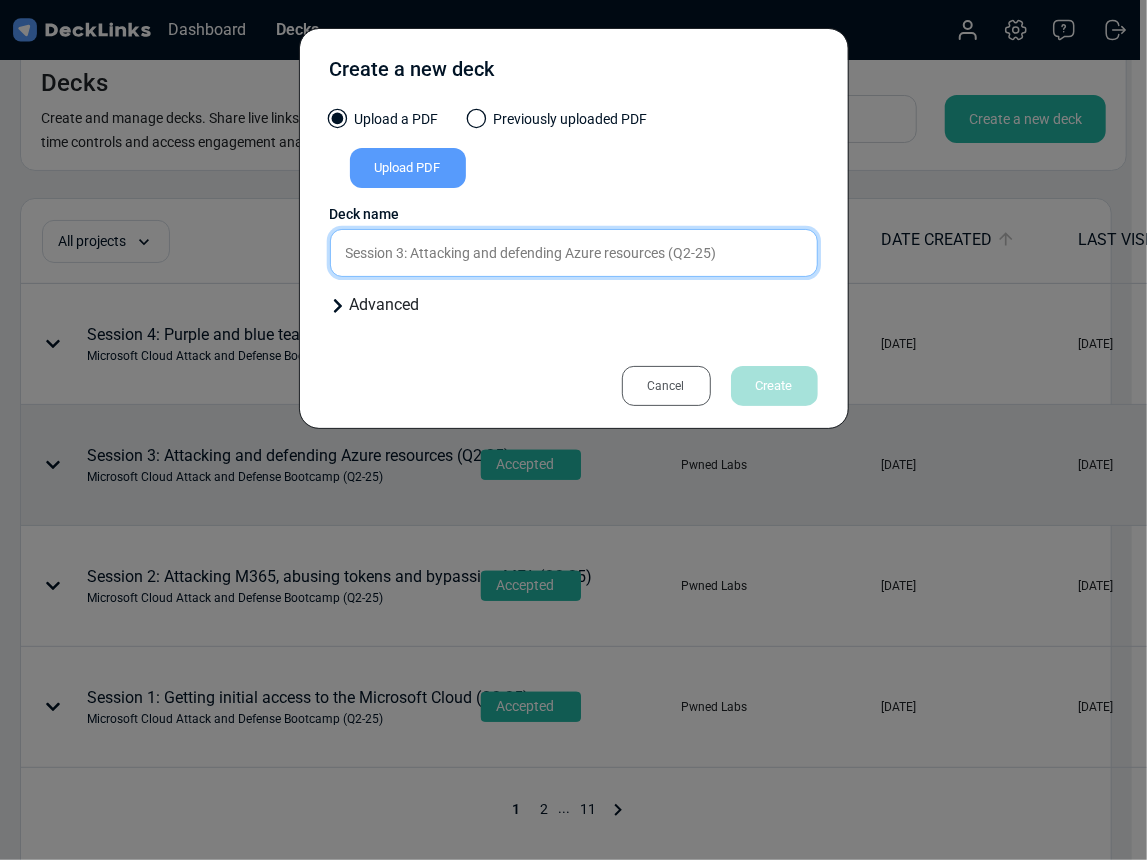 click on "Session 3: Attacking and defending Azure resources (Q2-25)" at bounding box center [574, 253] 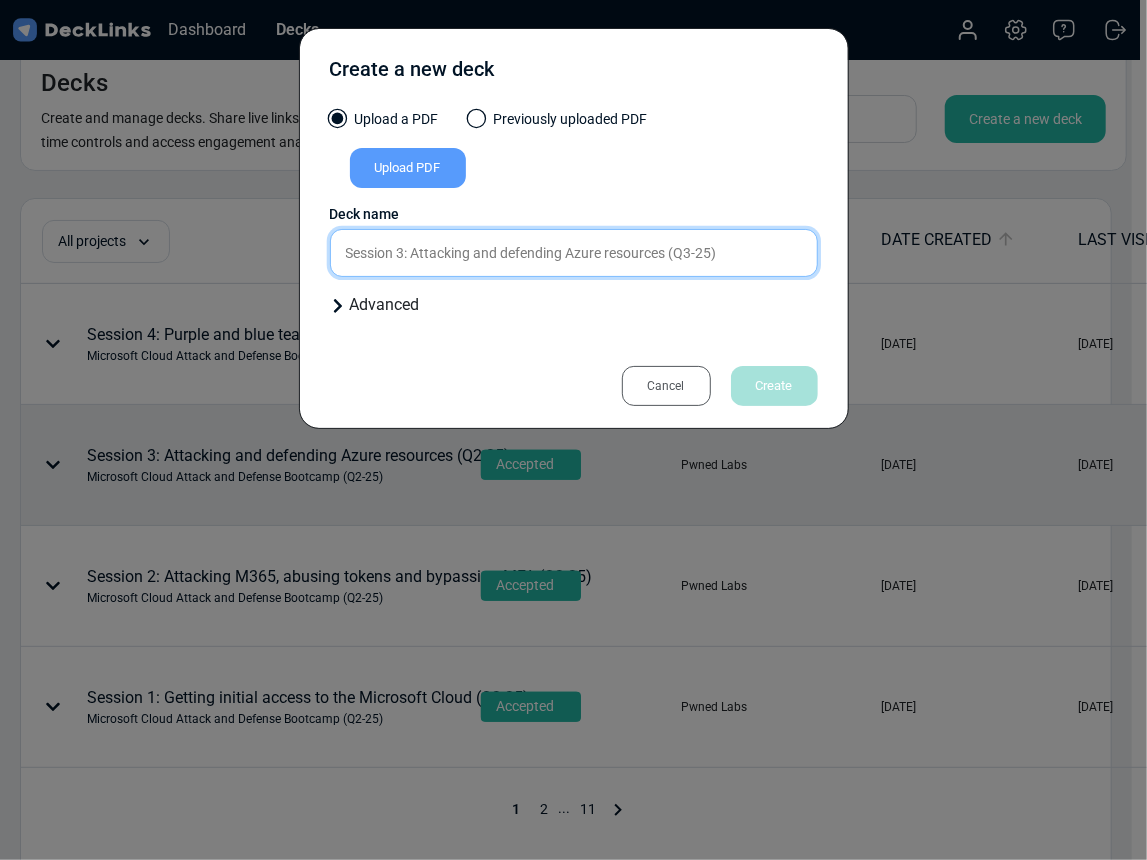 type on "Session 3: Attacking and defending Azure resources (Q3-25)" 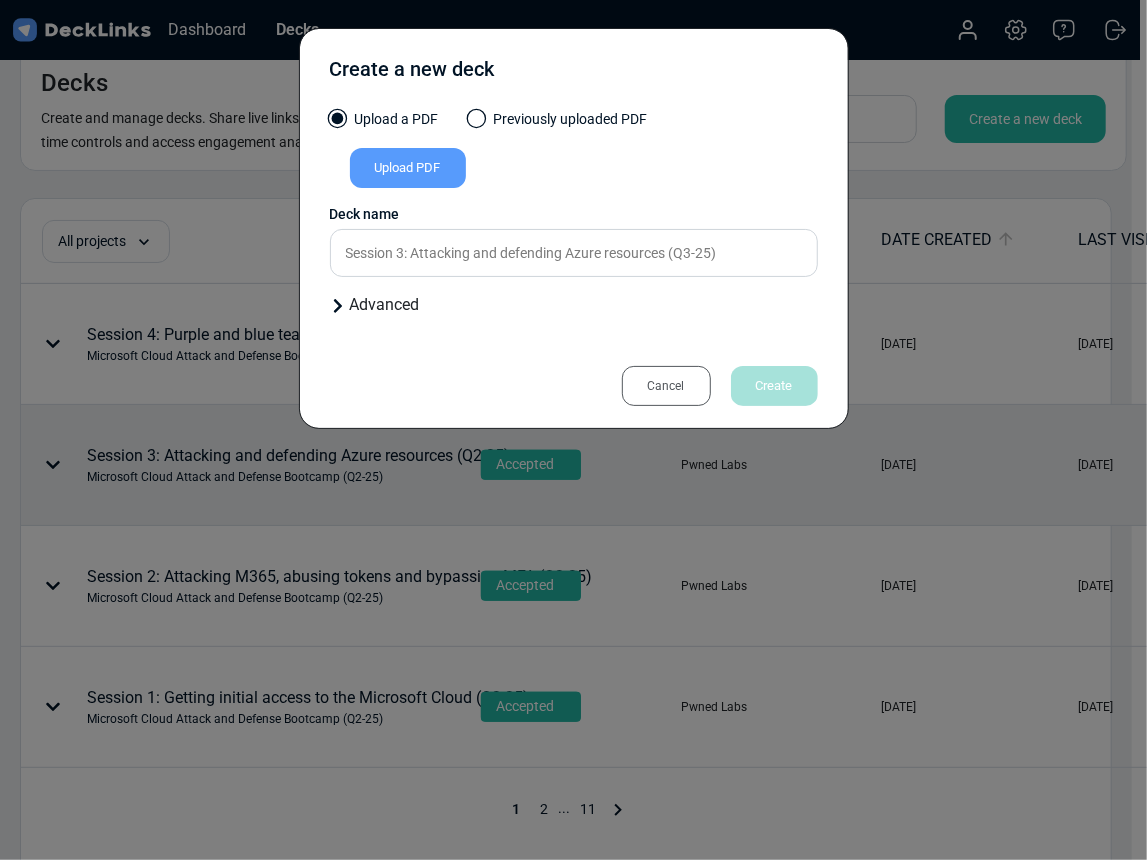 click 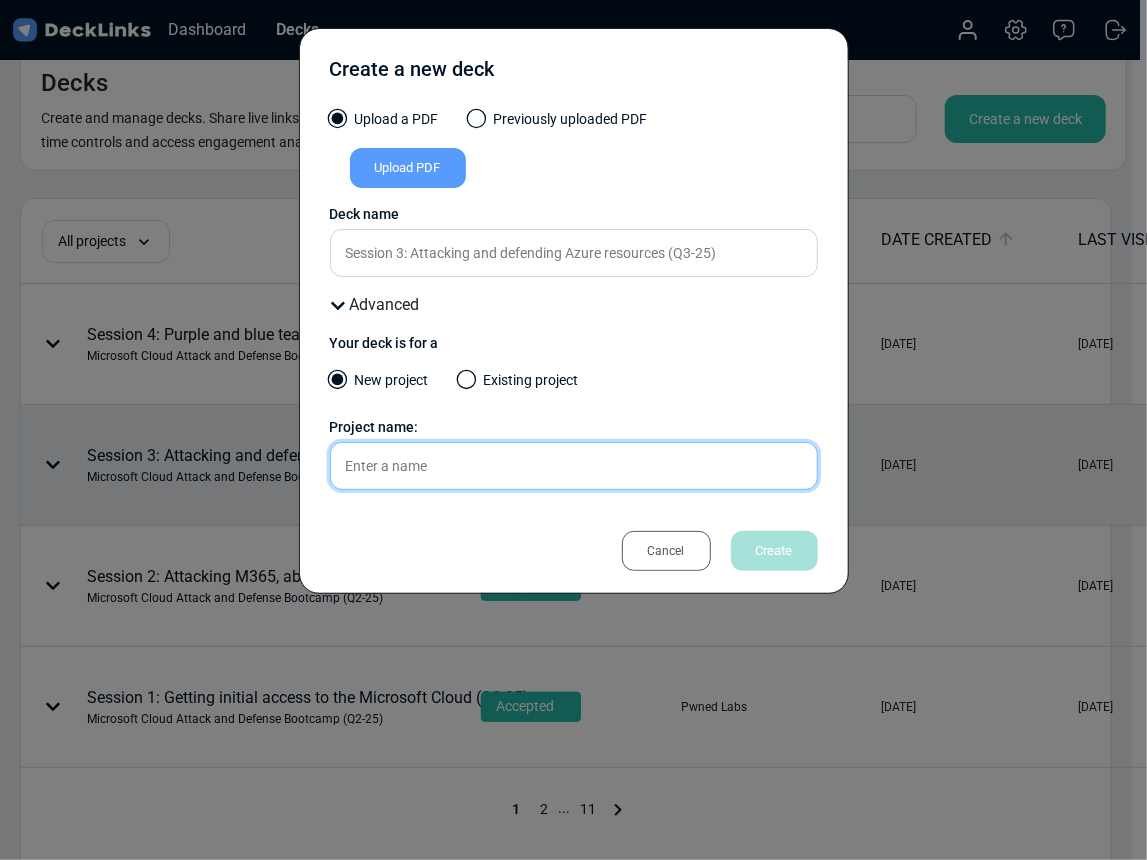 click at bounding box center [574, 466] 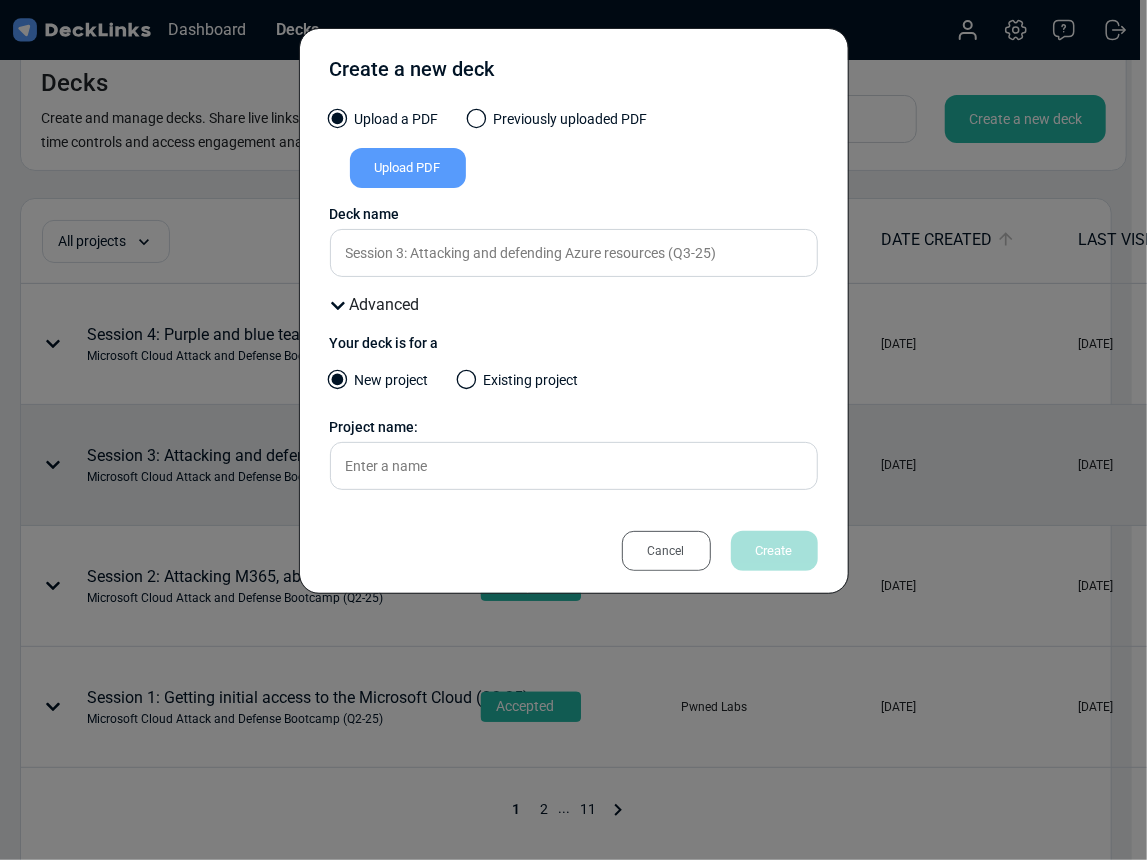 click at bounding box center [466, 380] 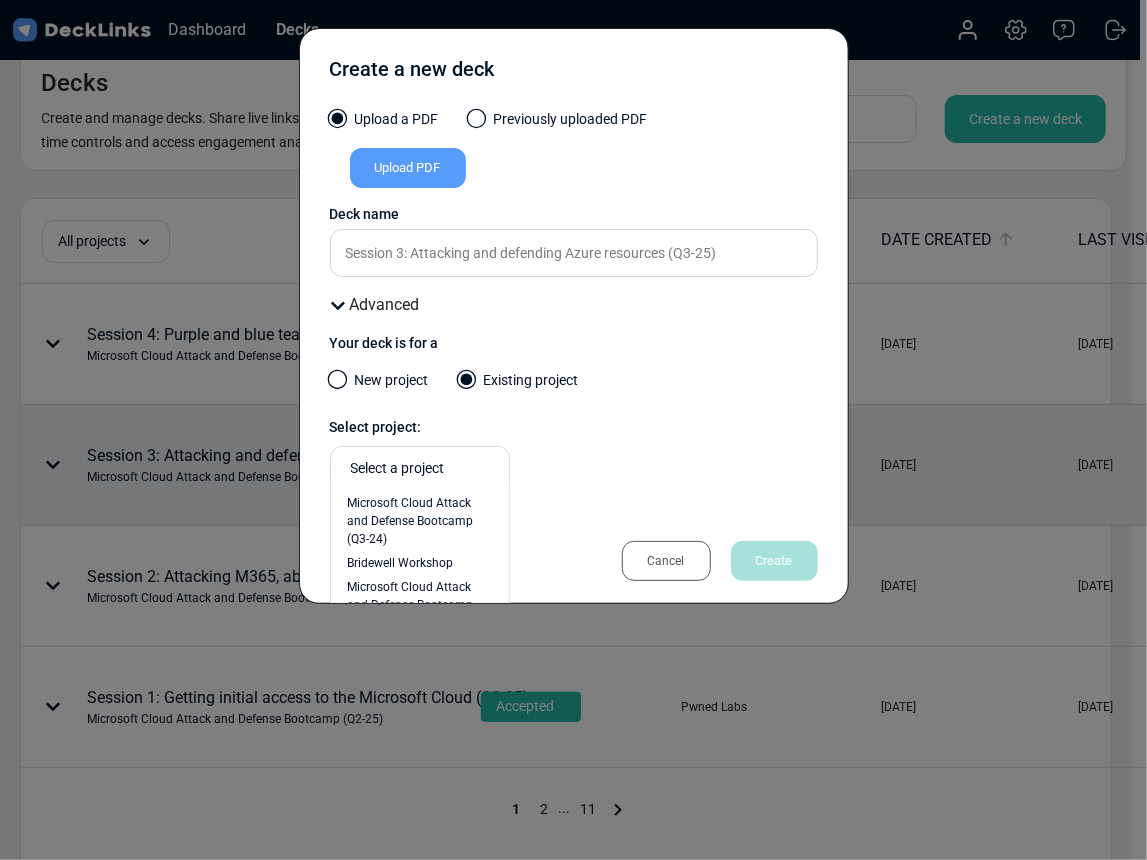 click on "Select a project" at bounding box center (425, 469) 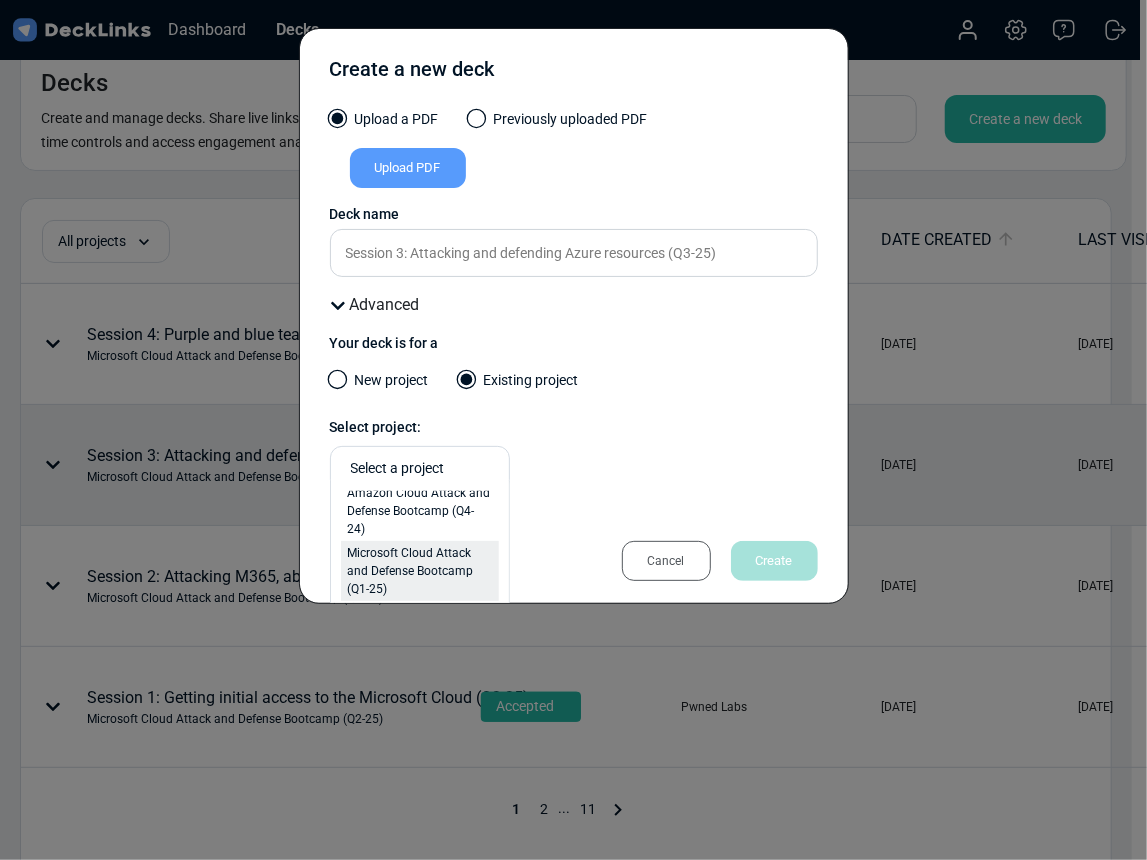 scroll, scrollTop: 0, scrollLeft: 0, axis: both 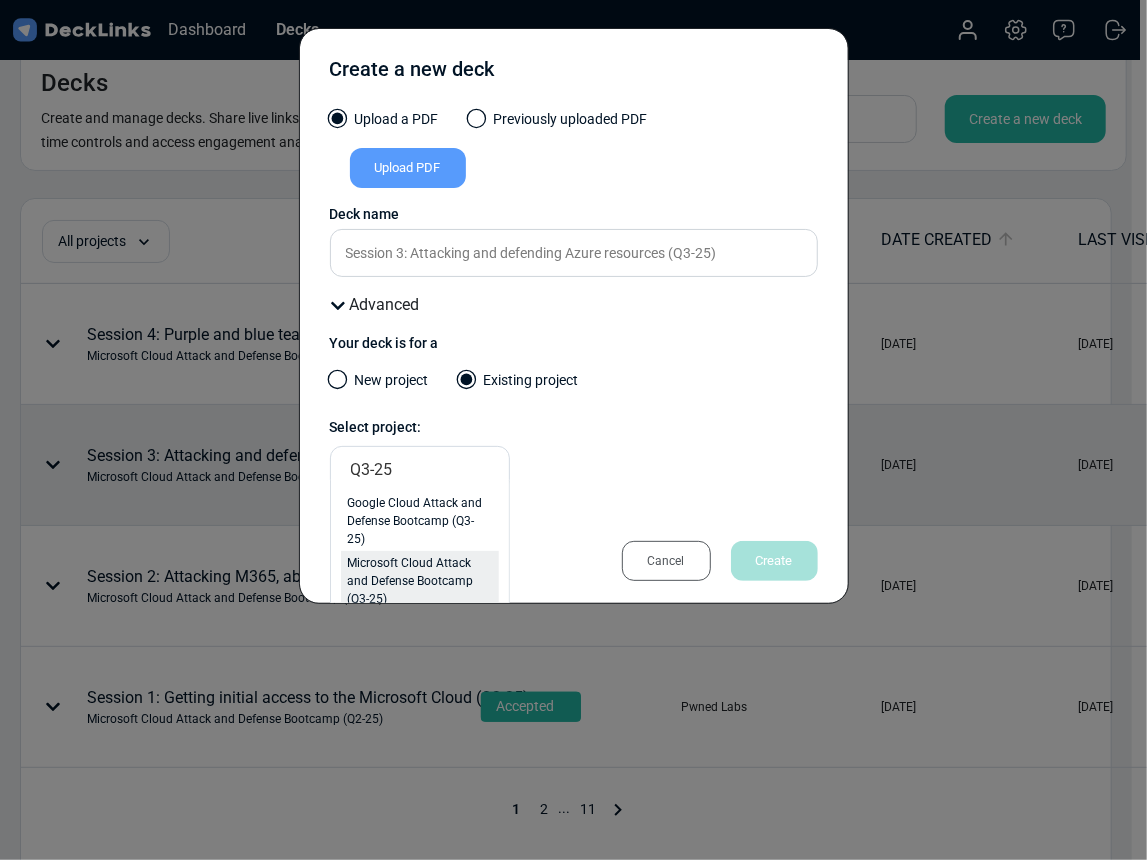 click on "Microsoft Cloud Attack and Defense Bootcamp (Q3-25)" at bounding box center (420, 581) 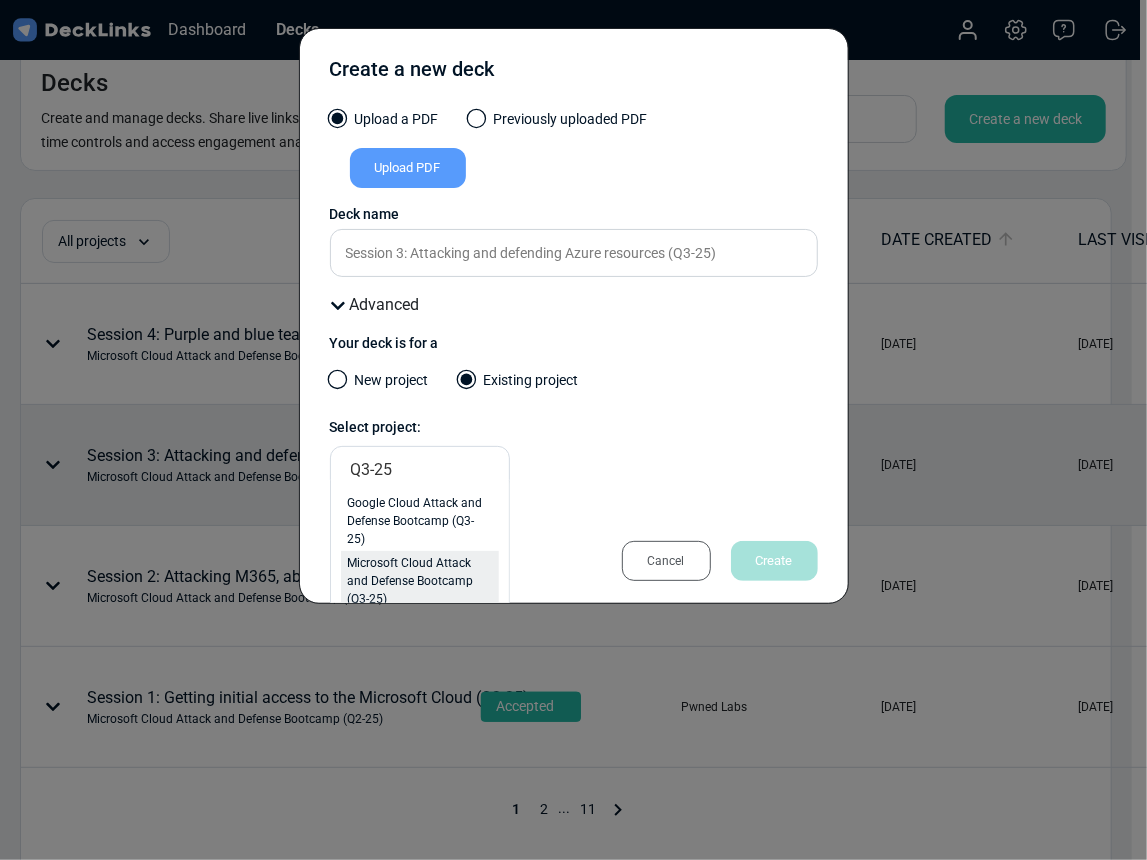 type on "Q3-25" 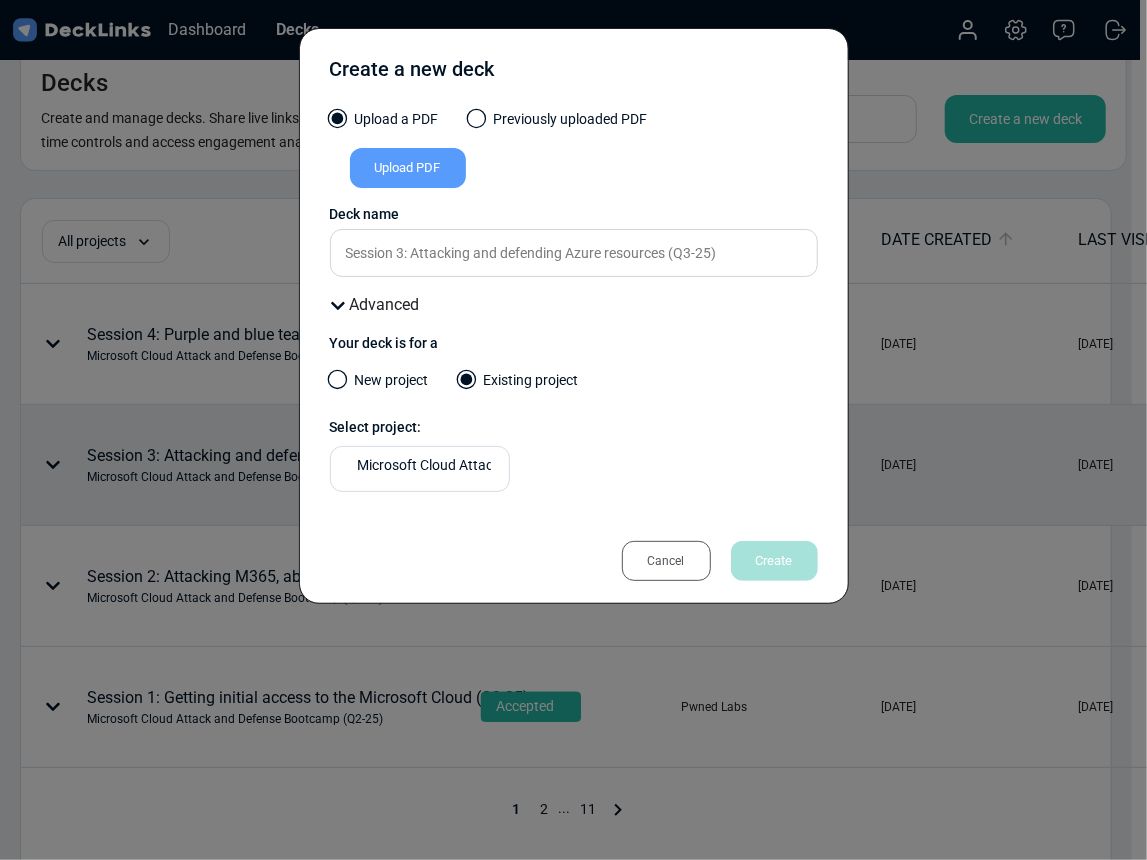 click on "Upload PDF" at bounding box center [408, 168] 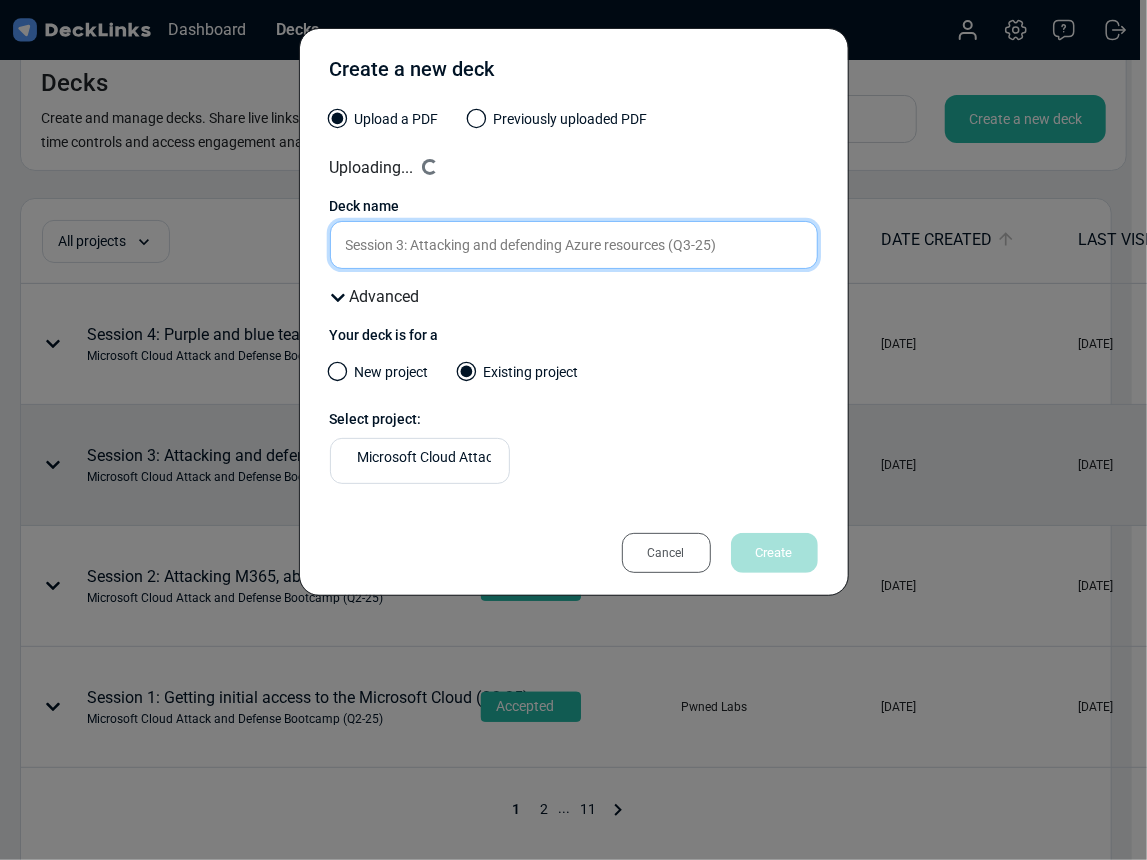 drag, startPoint x: 721, startPoint y: 245, endPoint x: 281, endPoint y: 251, distance: 440.0409 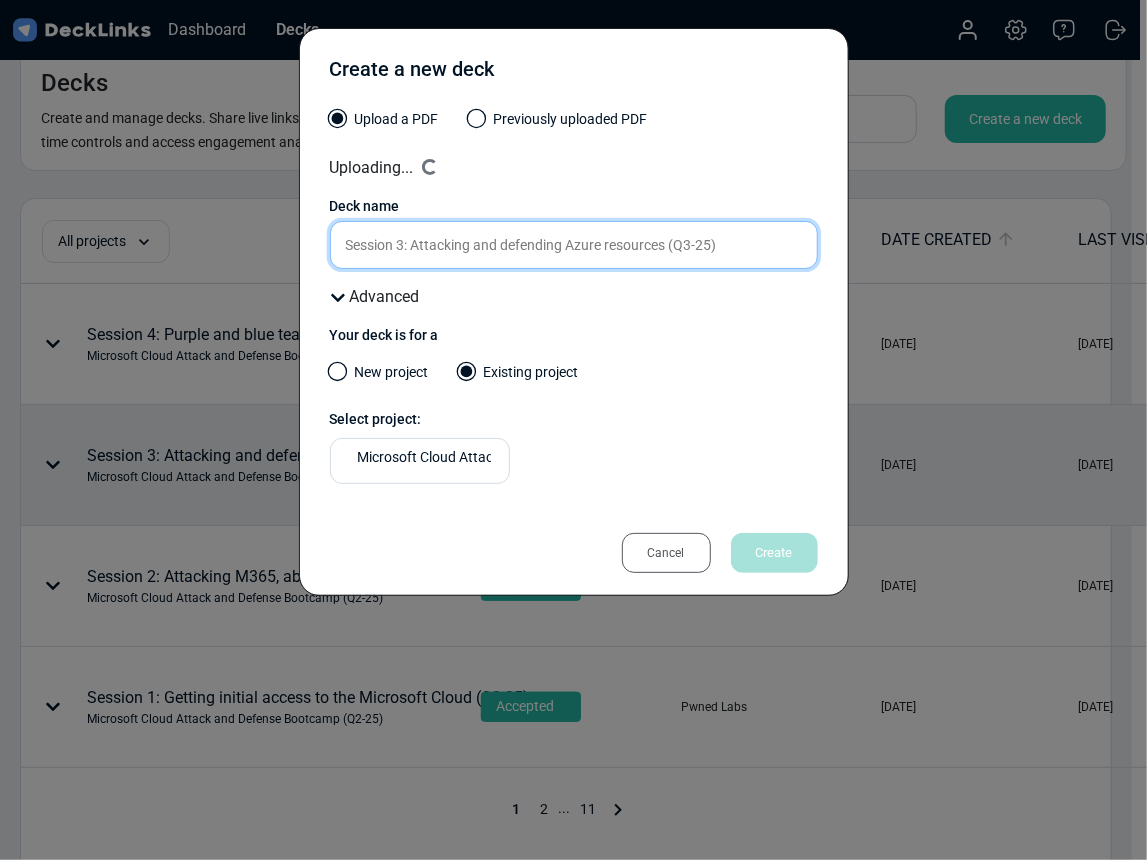 click on "Create a new deck   Upload a PDF   Previously uploaded PDF Uploading... Loading... Uploaded by All users All users Pwned Labs Tyler Petty Filip Jodoin File name Select a file Presentation files must be PDF format. Deck name Session 3: Attacking and defending Azure resources (Q3-25)   Advanced Your deck is for a   New project   Existing project Select project: Microsoft Cloud Attack and Defense Bootcamp (Q3-25) Cancel Create" at bounding box center [573, 430] 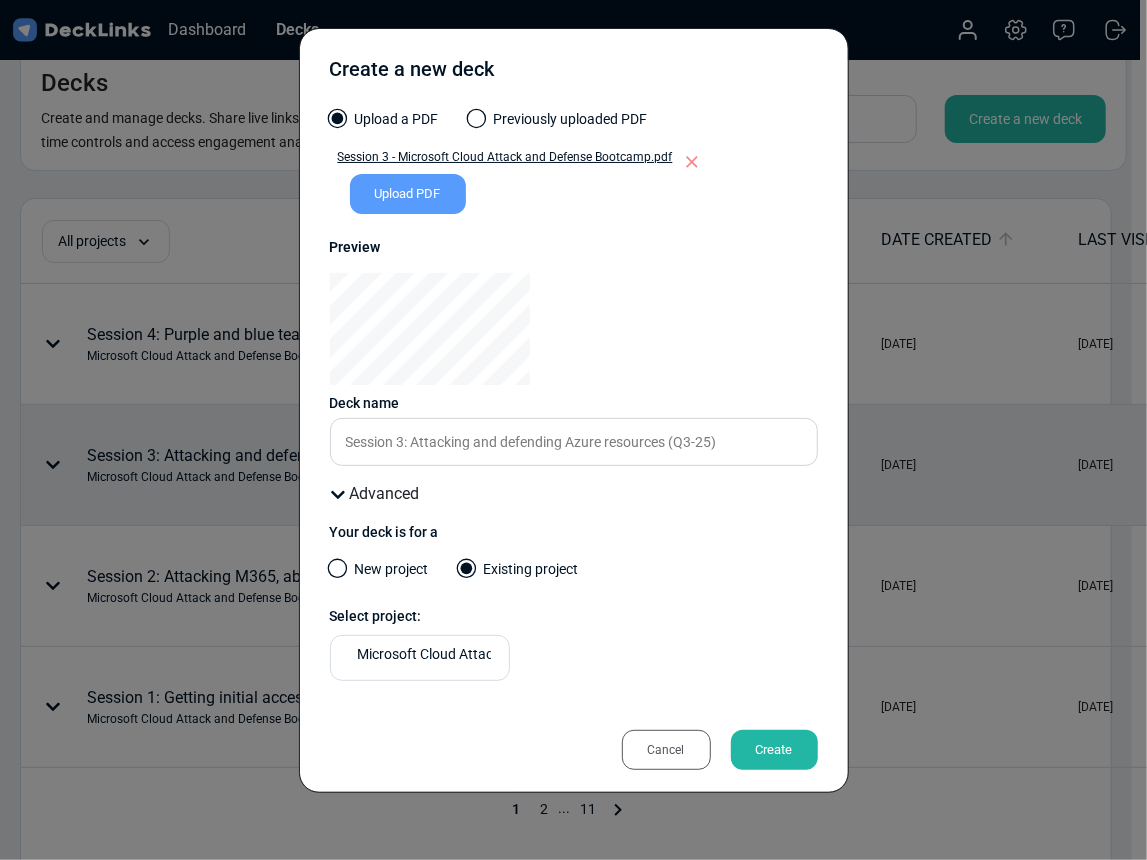 click on "Create" at bounding box center [774, 750] 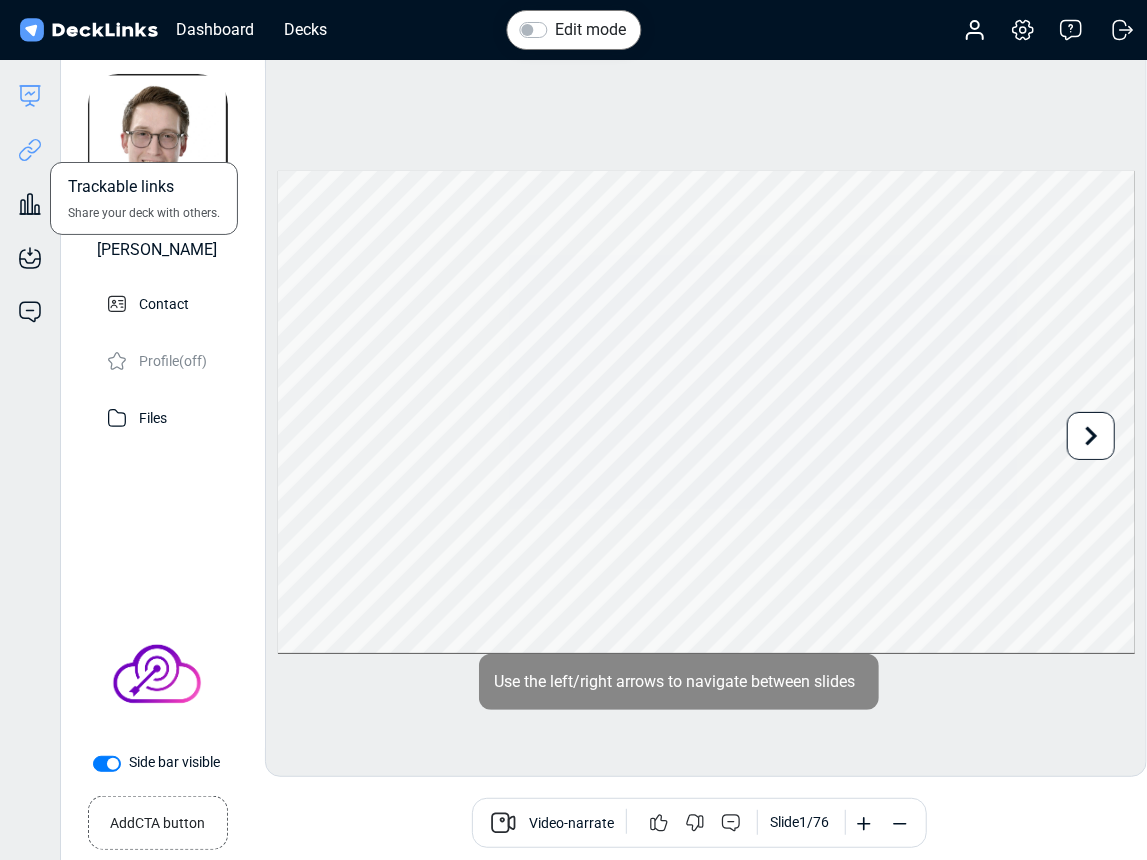click 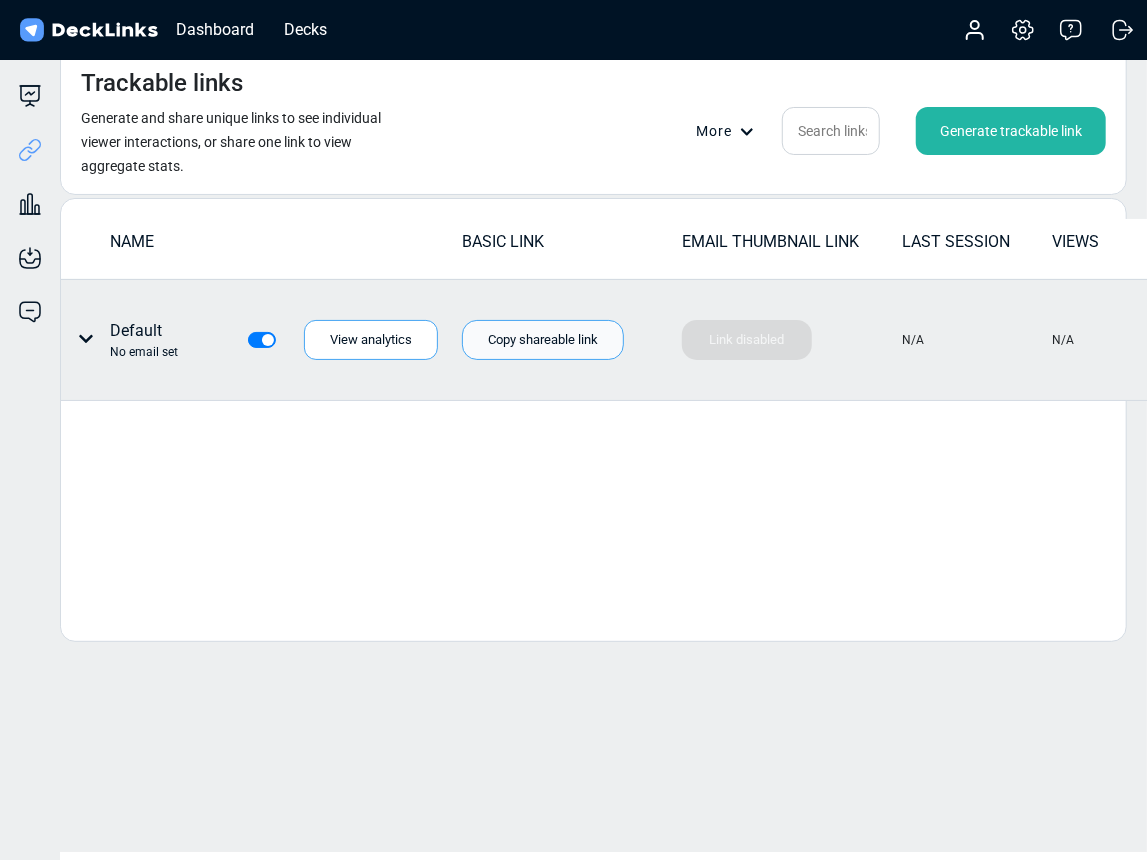 click on "Copy shareable link" at bounding box center [543, 340] 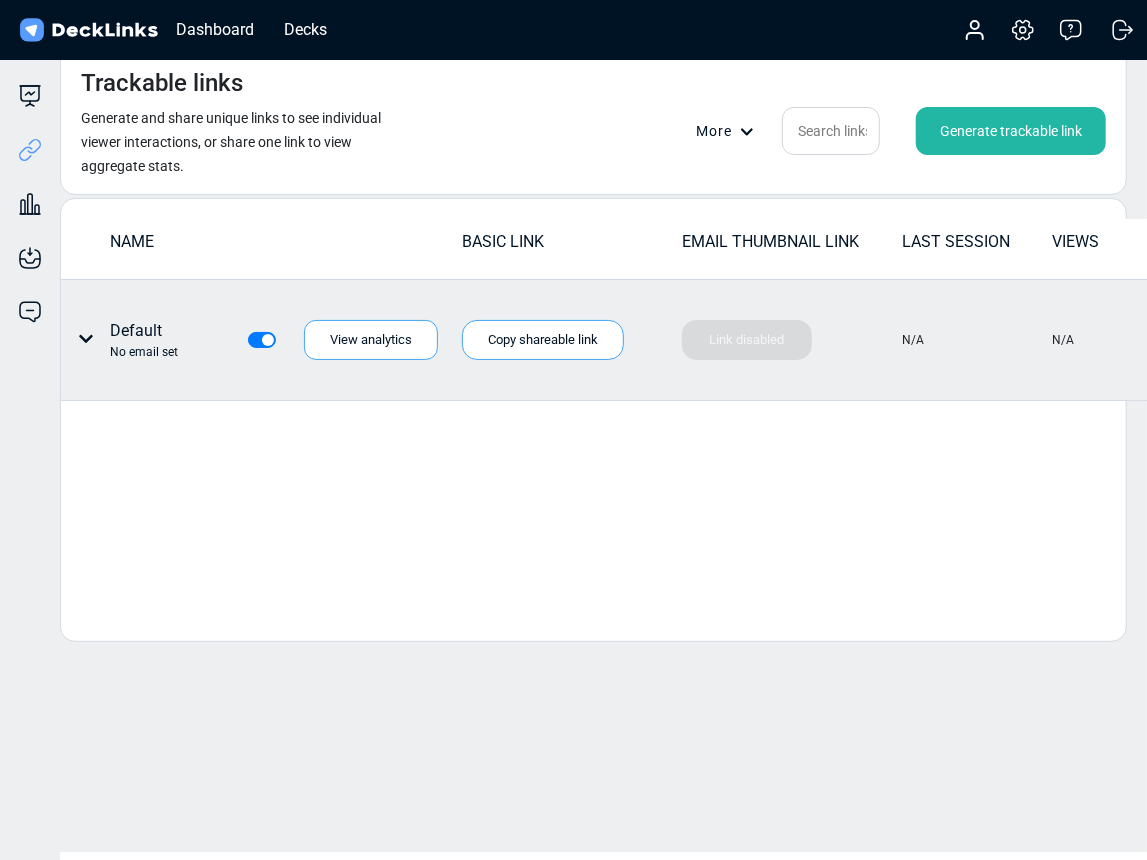 click 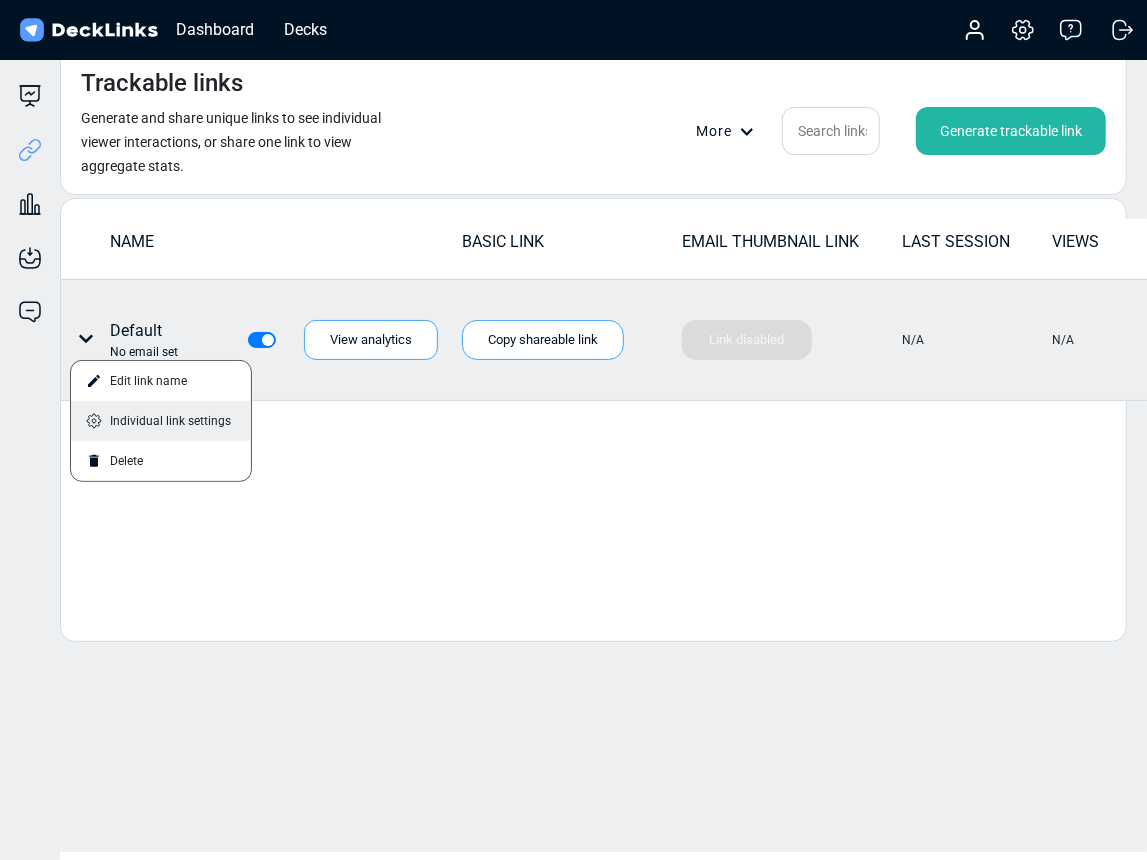 click on "Individual link settings" at bounding box center (161, 421) 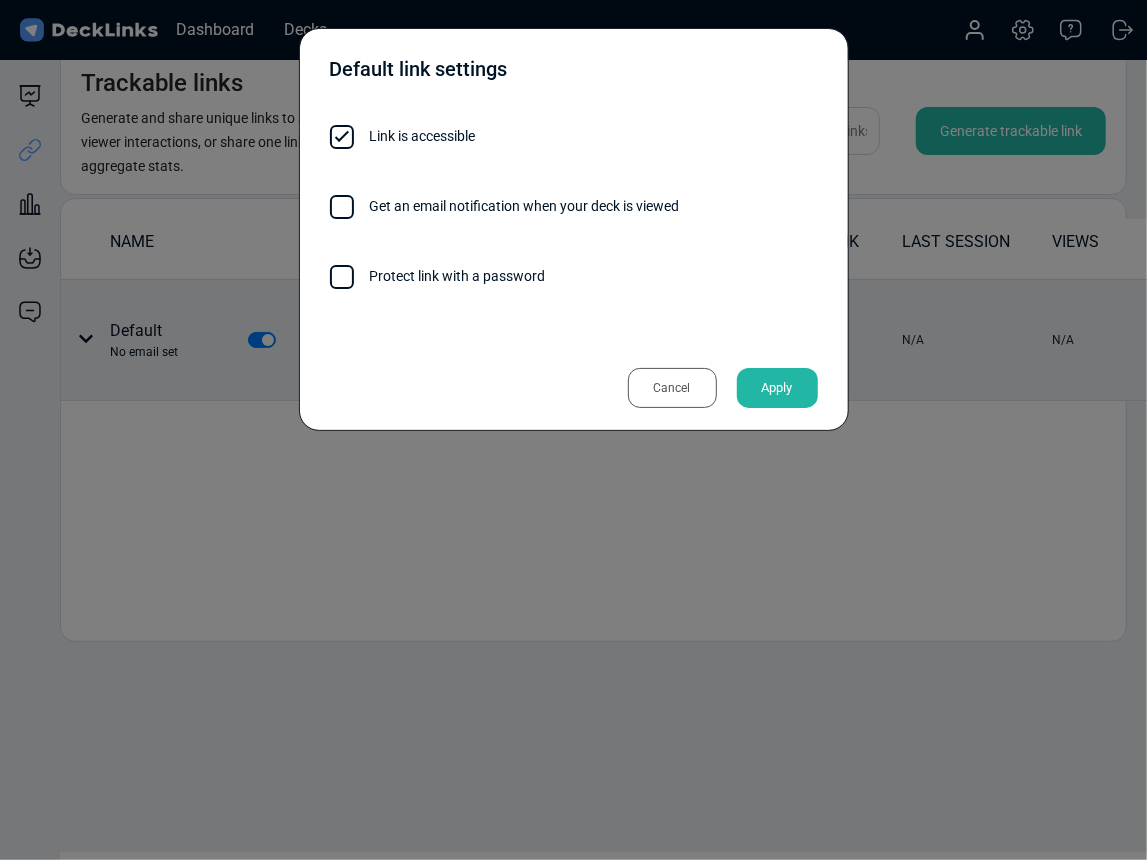 click at bounding box center [342, 277] 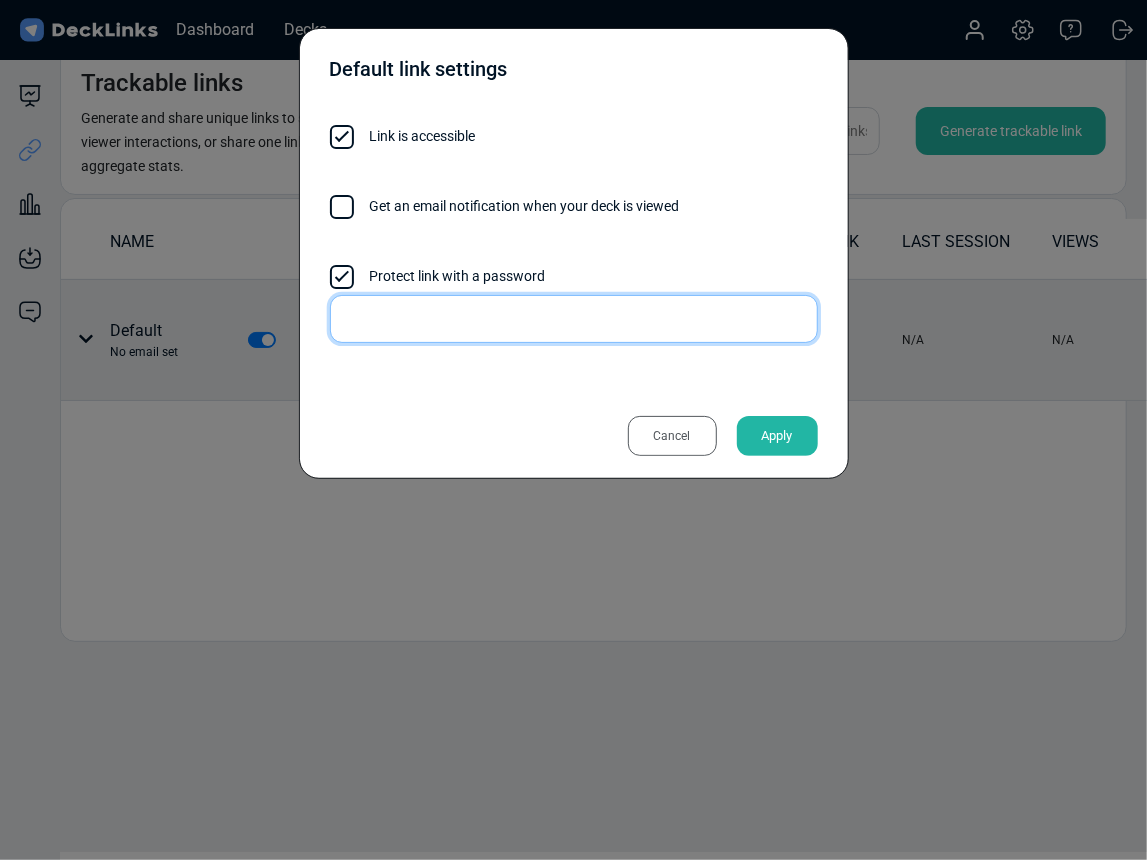 click at bounding box center [574, 319] 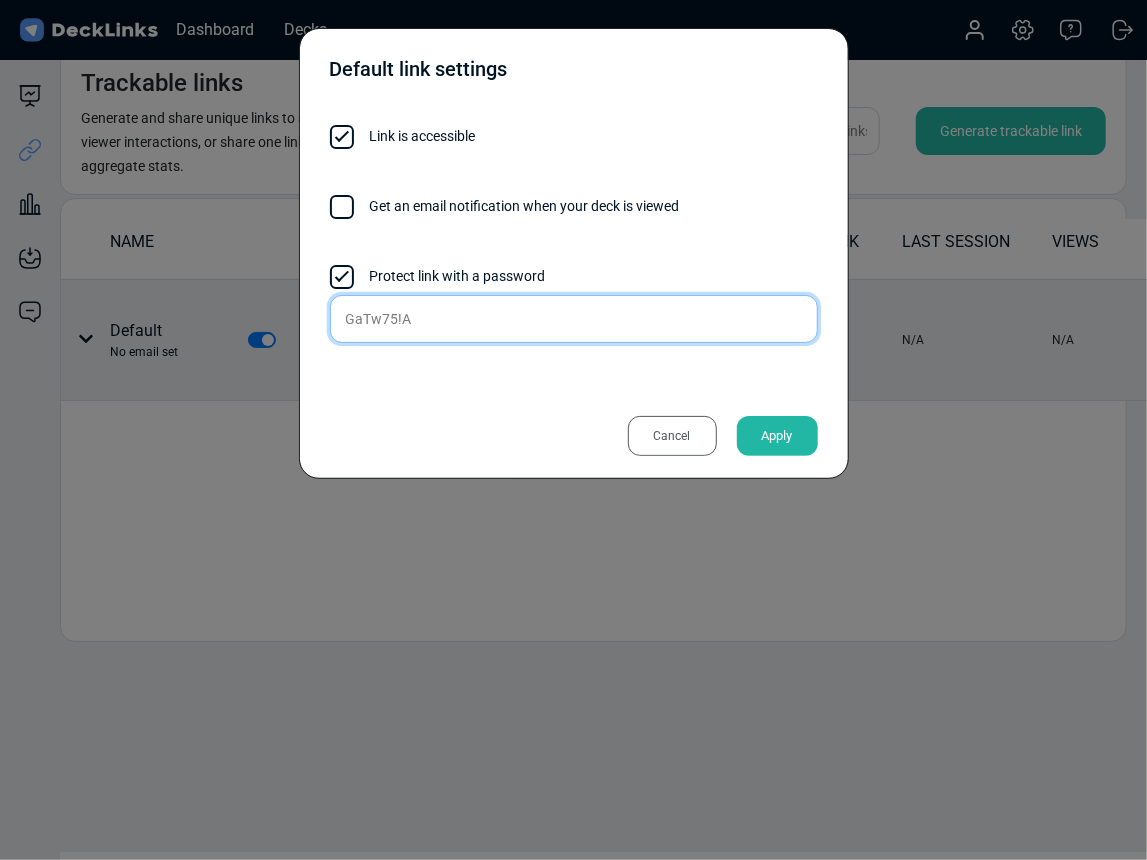 type on "GaTw75!A" 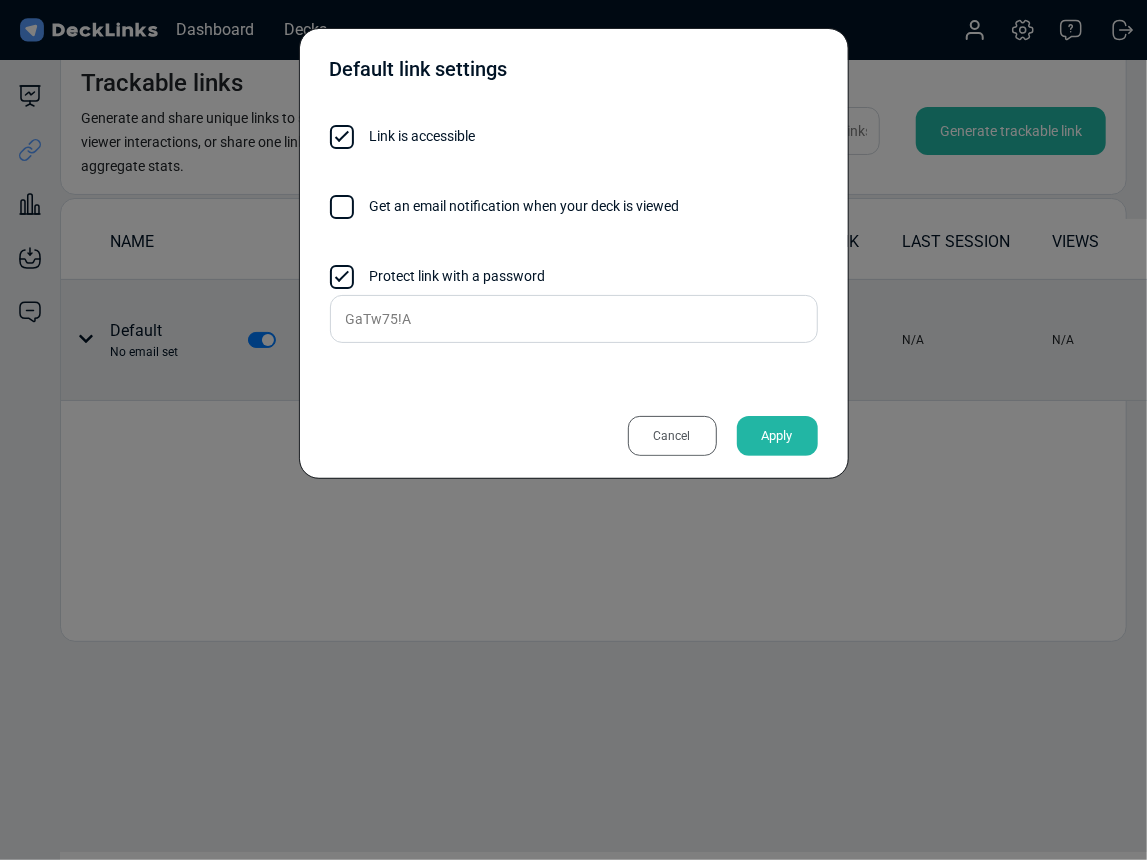 click on "Apply" at bounding box center [777, 436] 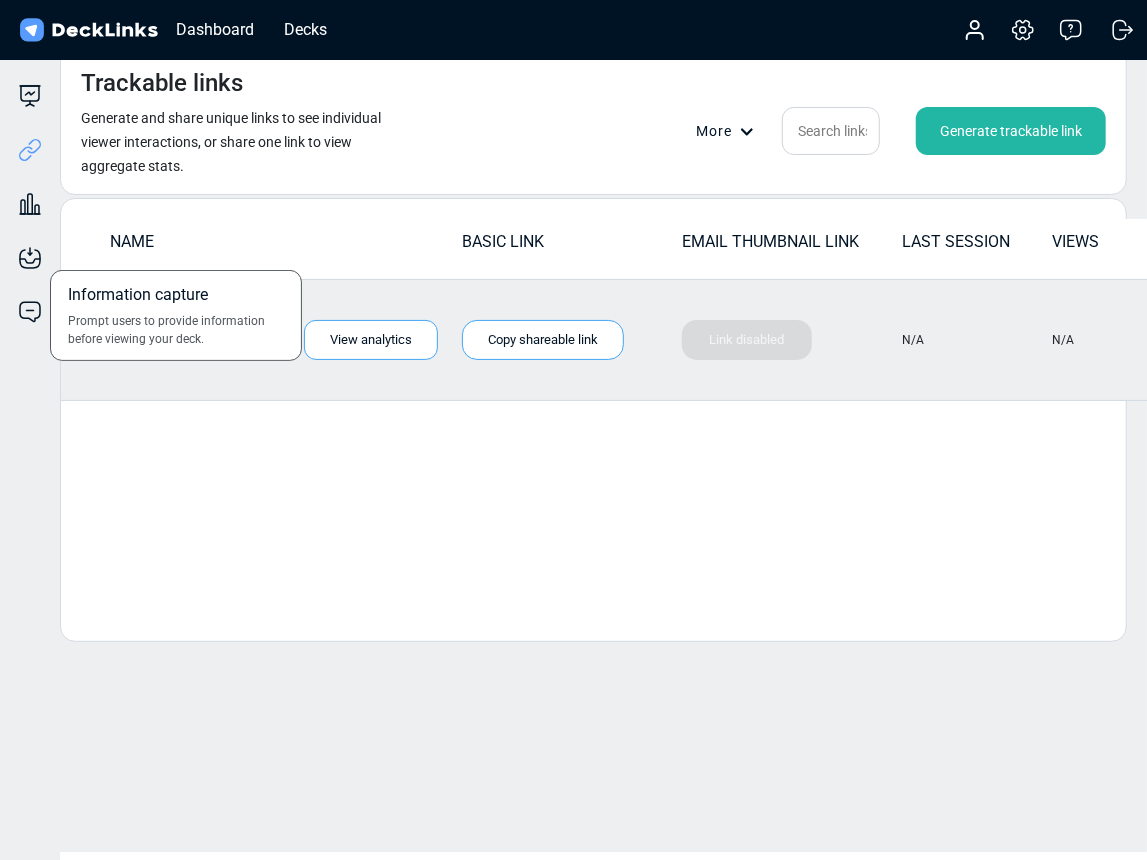 click on "Information capture Prompt users to provide information before viewing your deck." at bounding box center (30, 243) 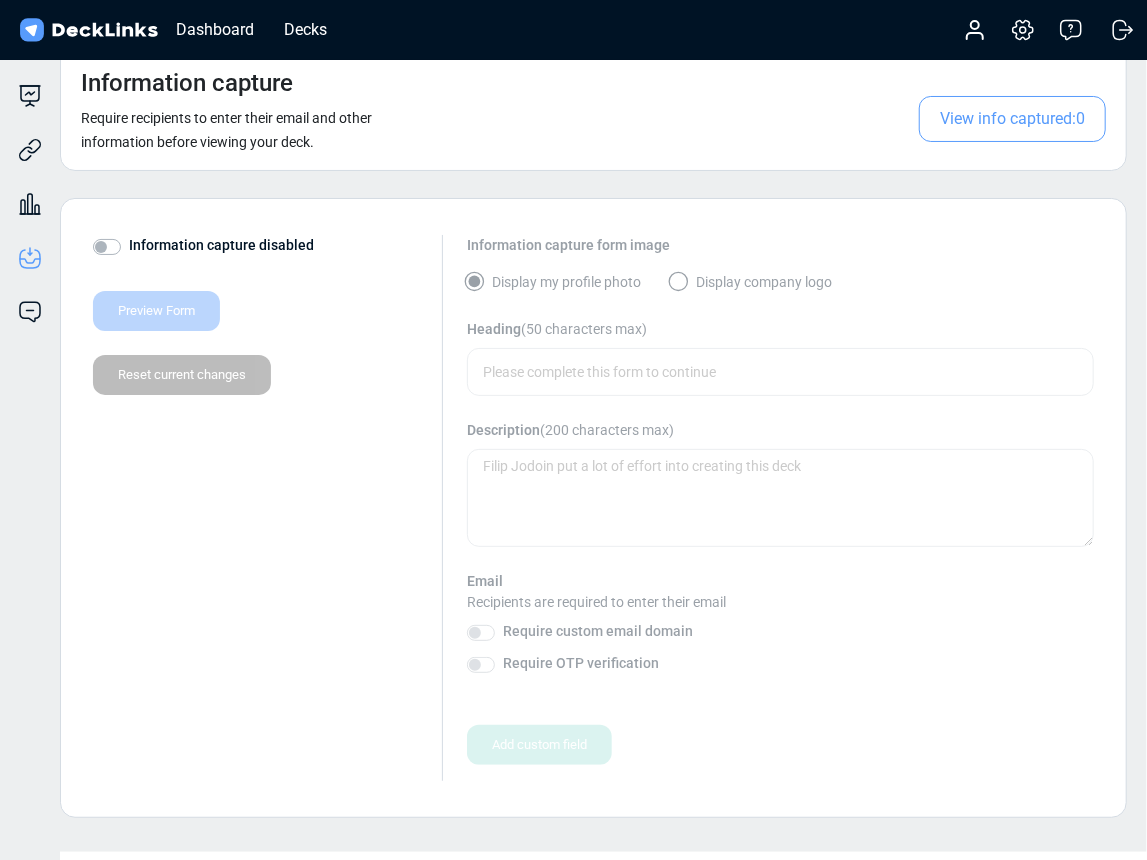 click on "Information capture disabled" at bounding box center (221, 245) 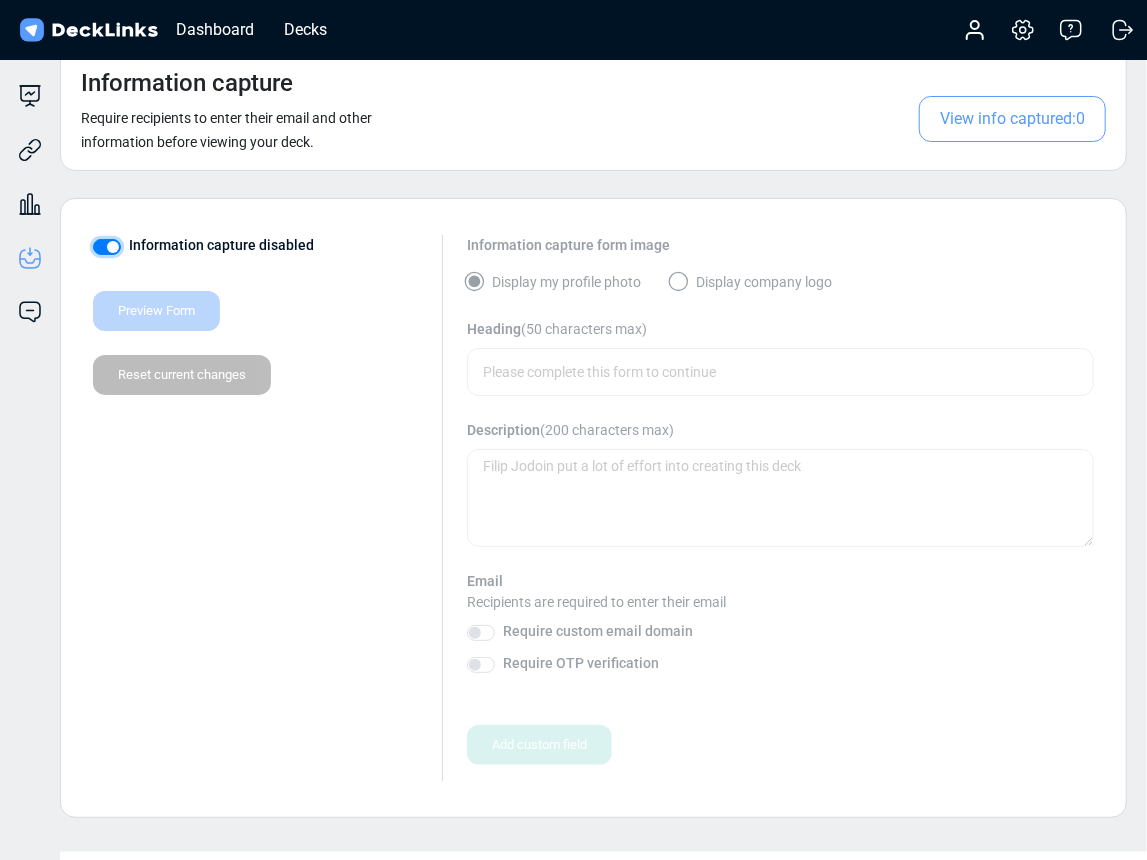 checkbox on "true" 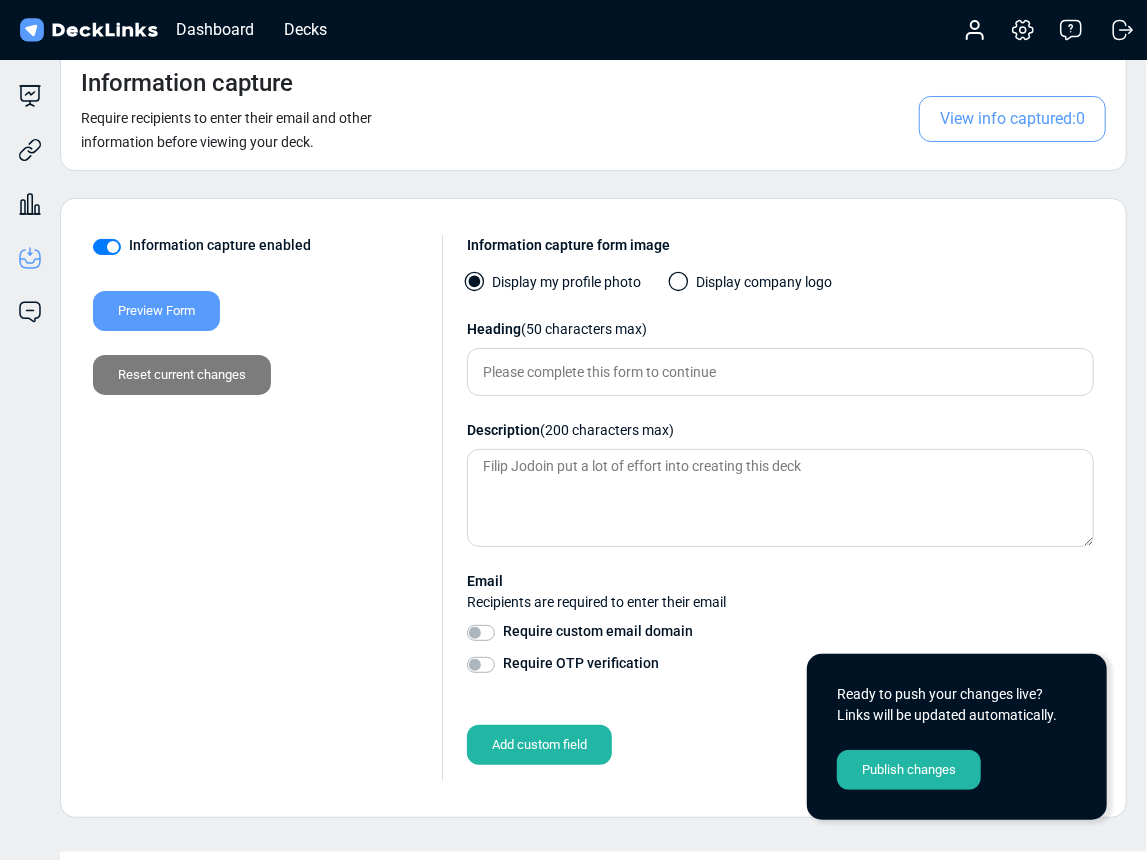 click at bounding box center [679, 282] 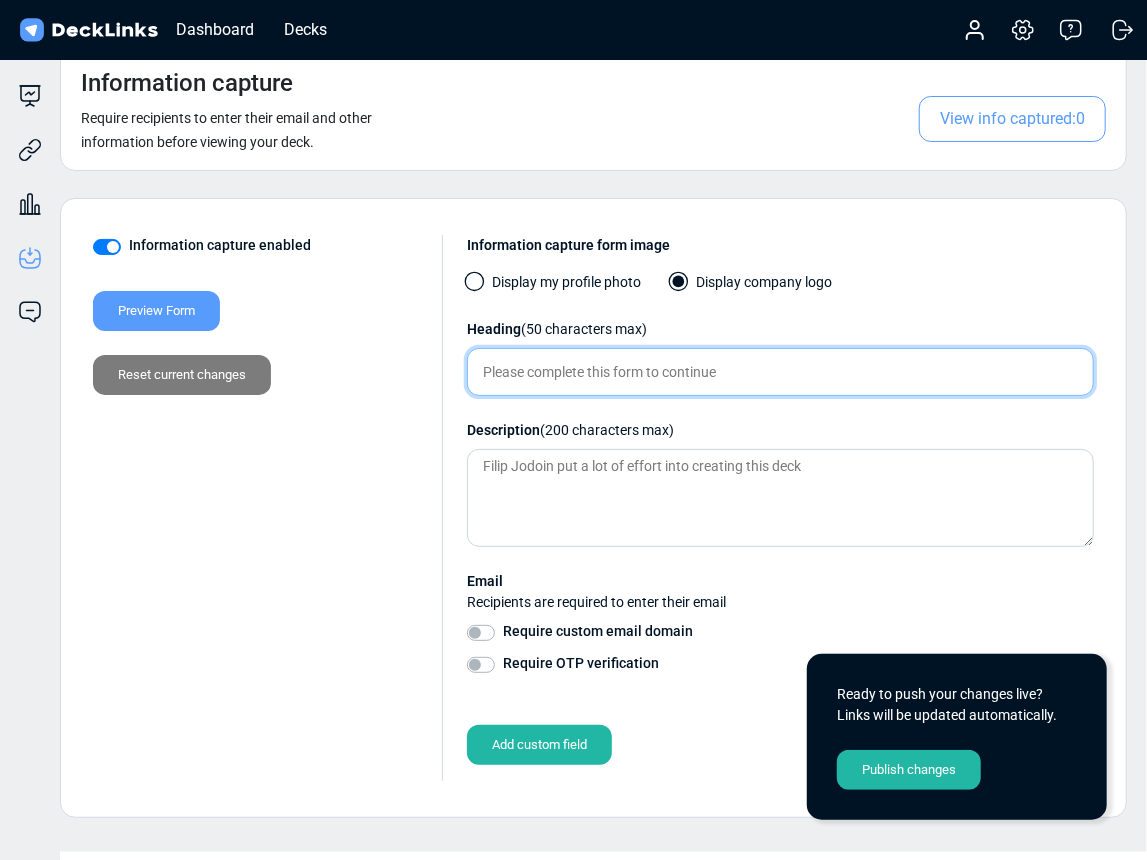 click at bounding box center [780, 372] 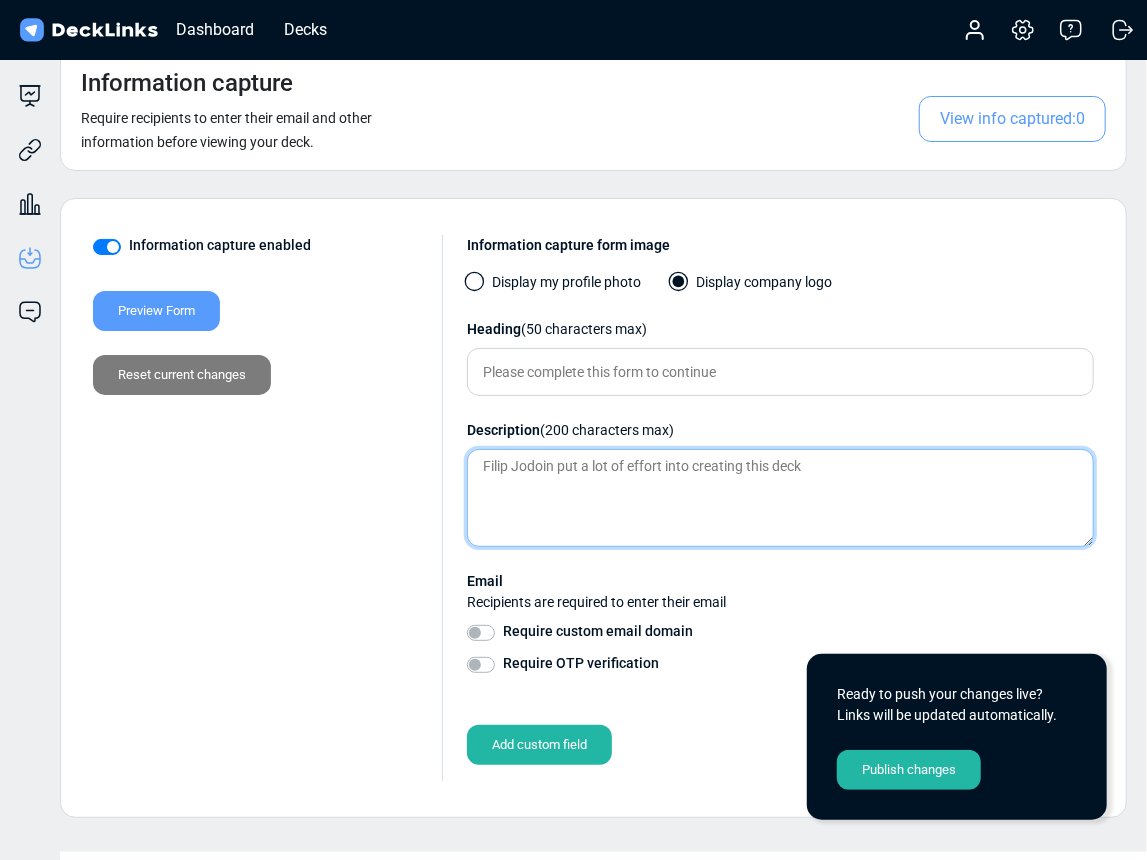 click at bounding box center [780, 498] 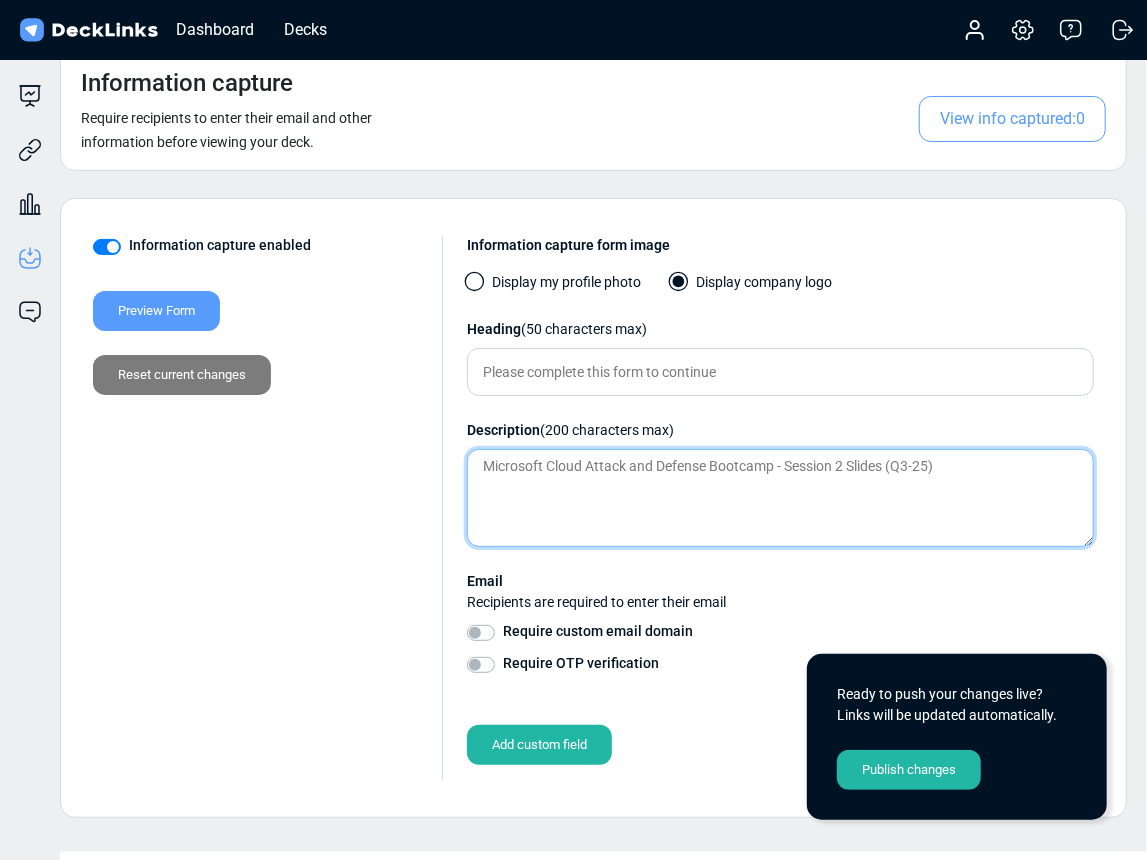 click on "Microsoft Cloud Attack and Defense Bootcamp - Session 2 Slides (Q3-25)" at bounding box center (780, 498) 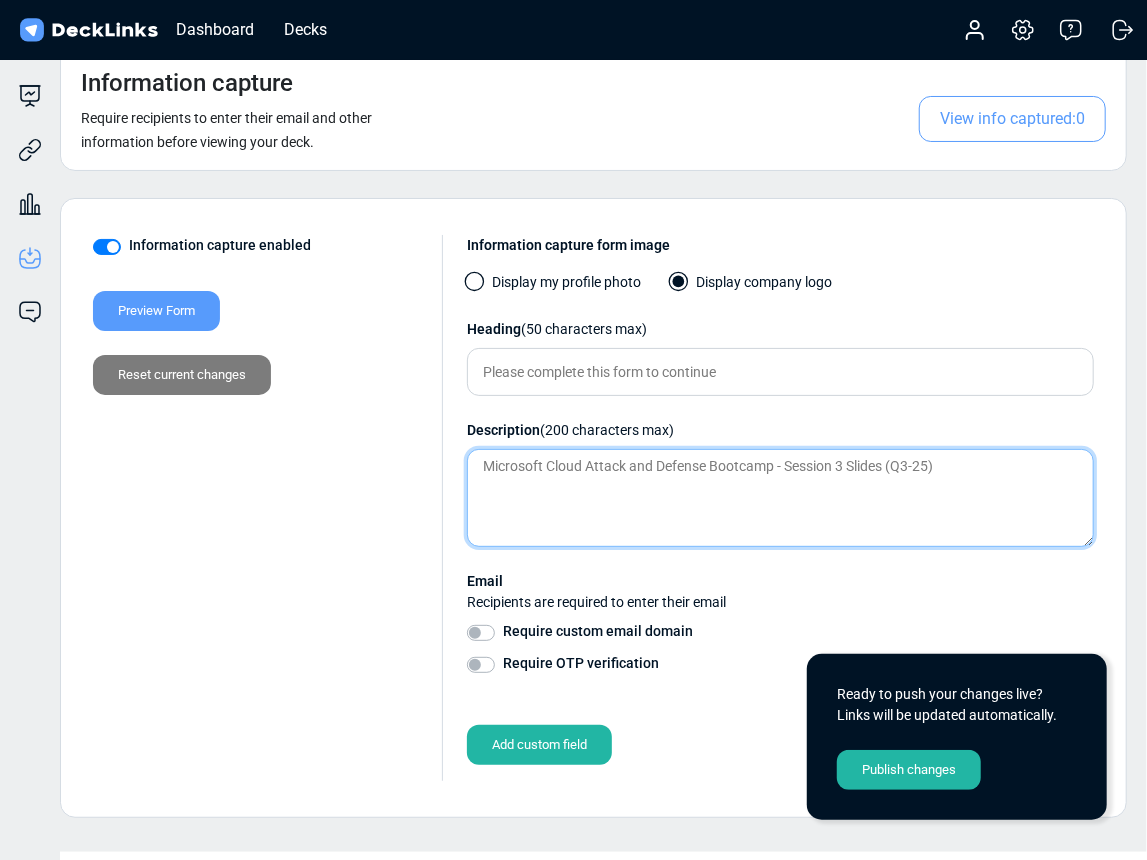 type on "Microsoft Cloud Attack and Defense Bootcamp - Session 3 Slides (Q3-25)" 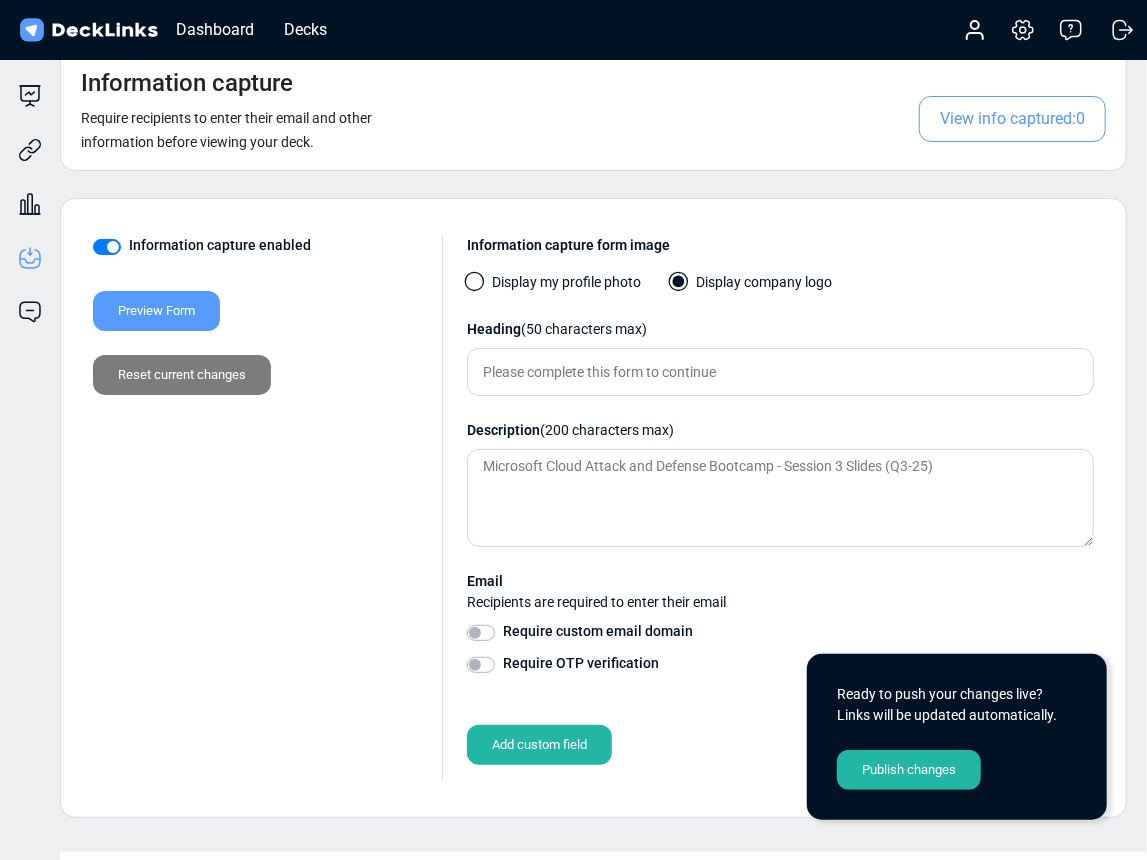 click on "Information capture enabled Preview Form Reset current changes" at bounding box center [268, 508] 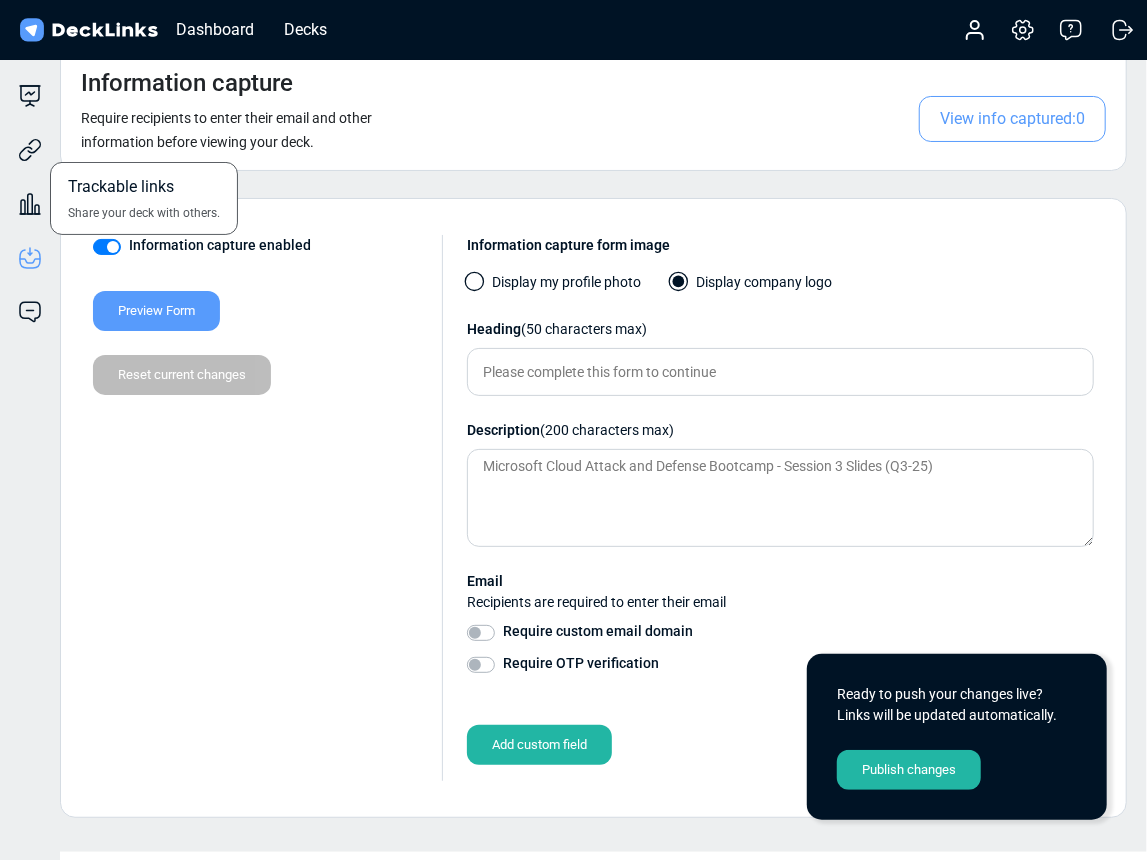 click on "Trackable links Share your deck with others." at bounding box center (30, 135) 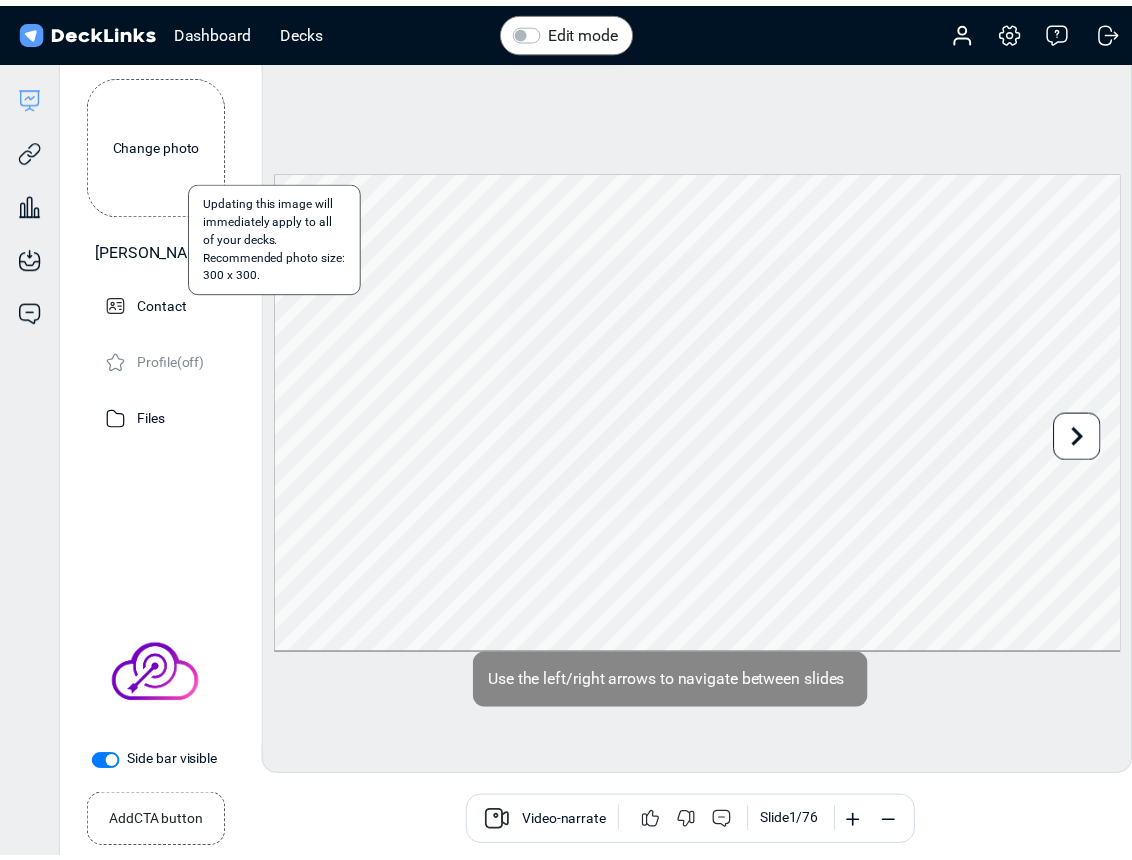 scroll, scrollTop: 0, scrollLeft: 0, axis: both 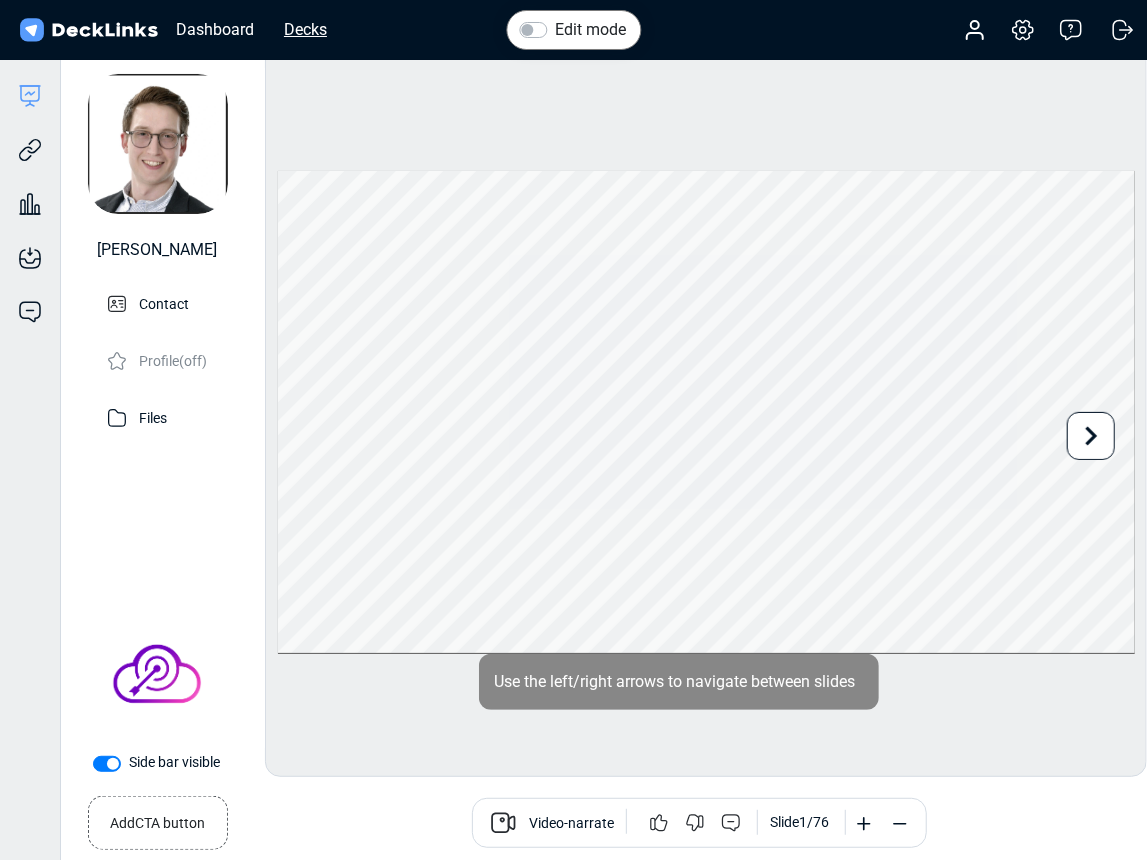 click on "Decks" at bounding box center [305, 29] 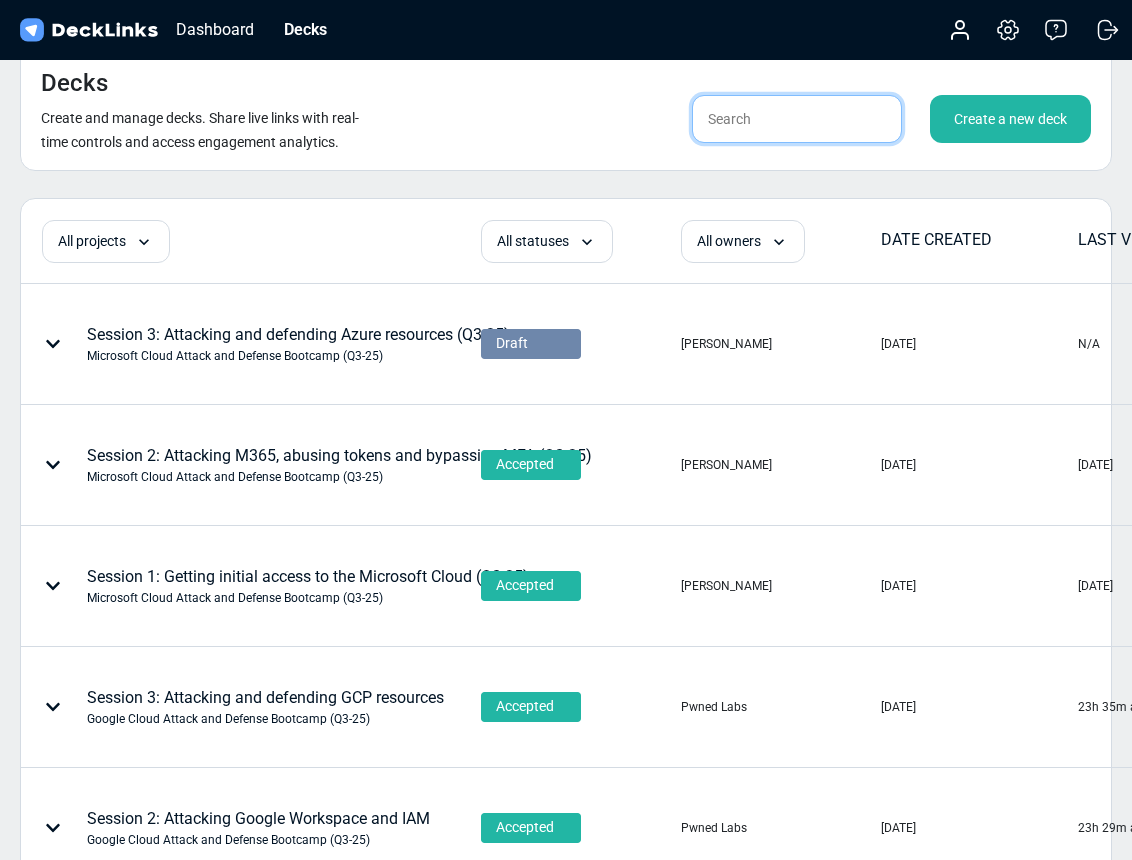 click at bounding box center (797, 119) 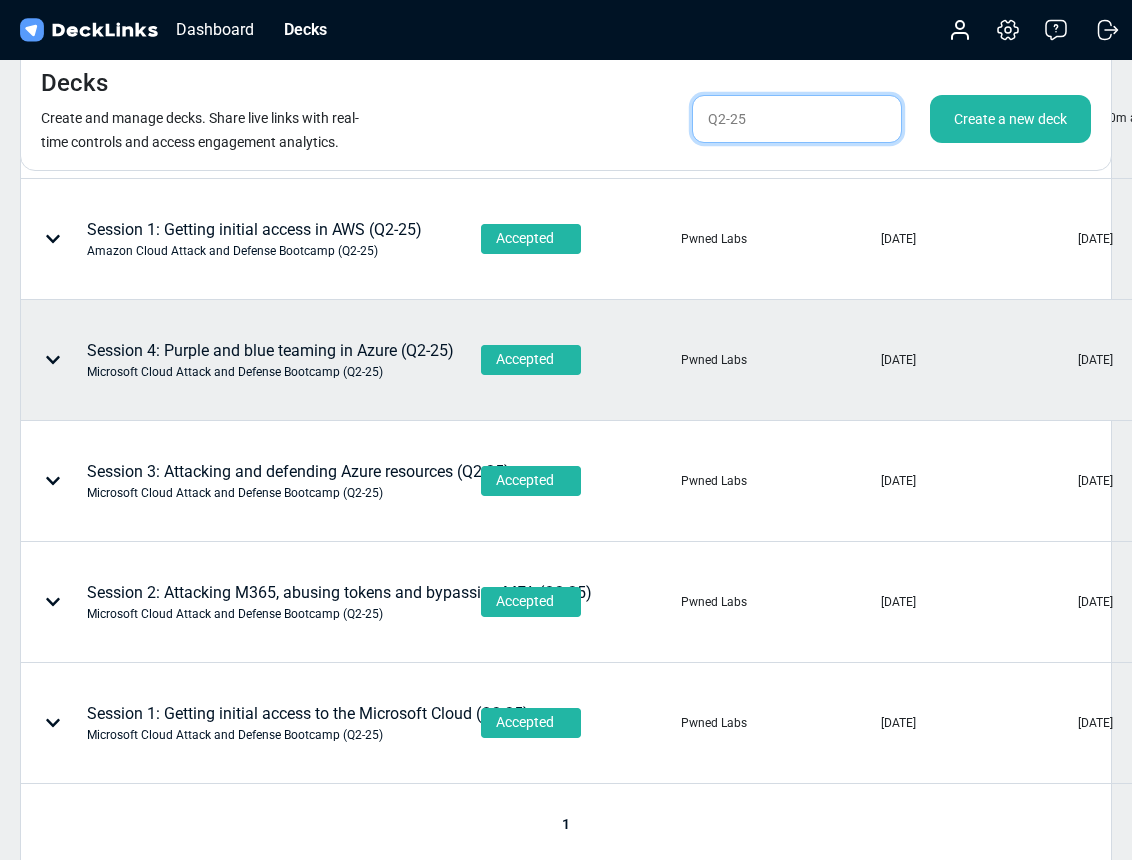 scroll, scrollTop: 500, scrollLeft: 0, axis: vertical 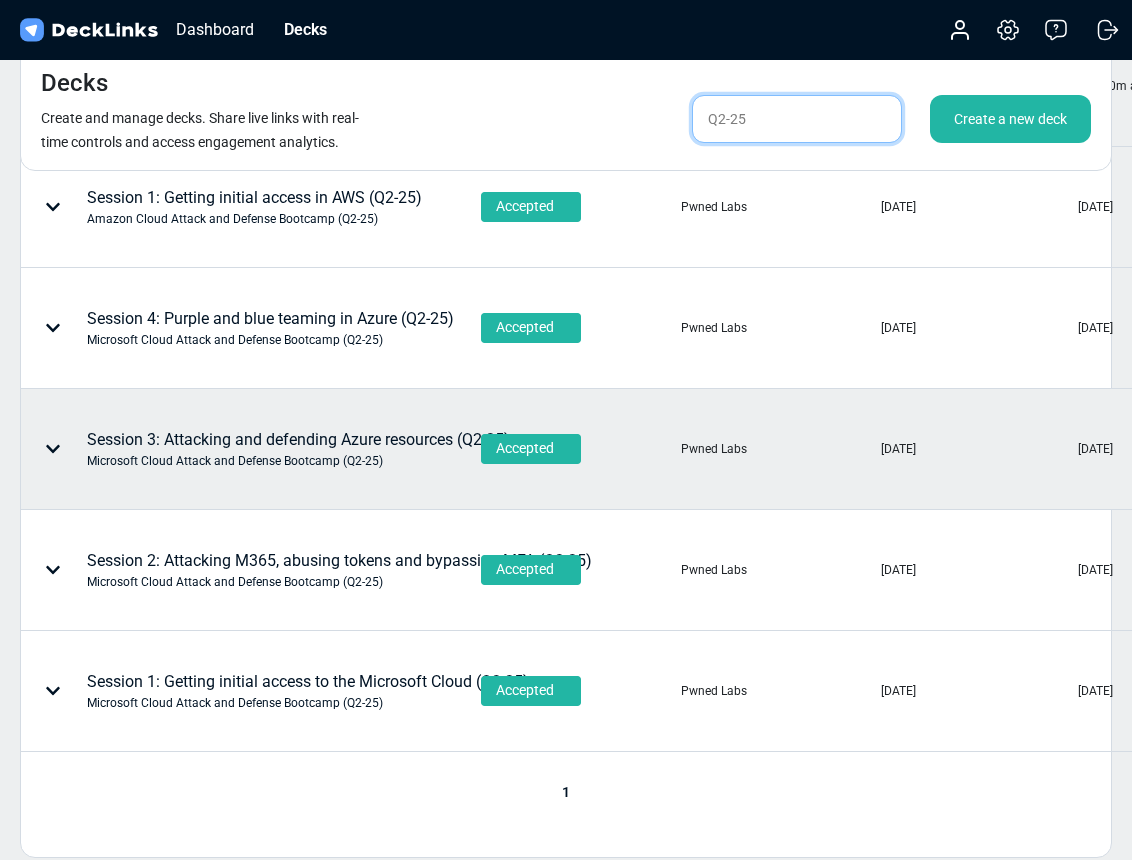 type on "Q2-25" 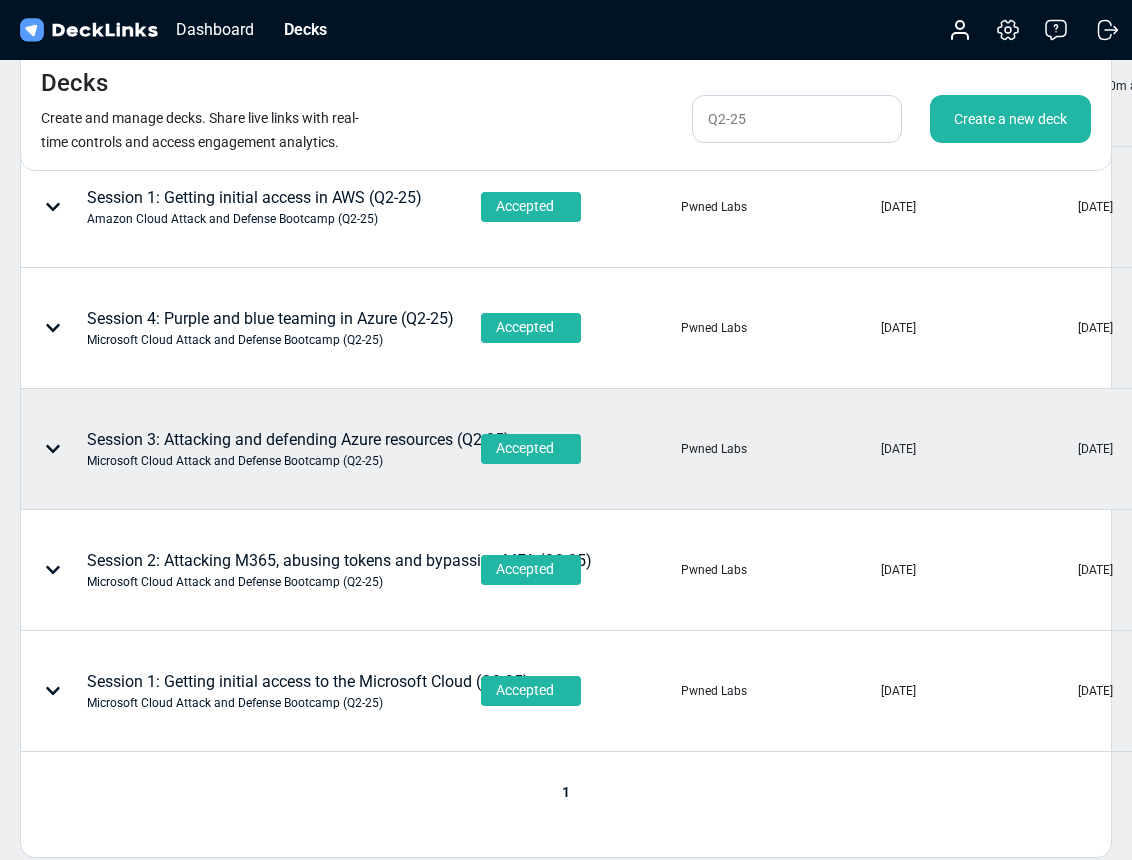 click 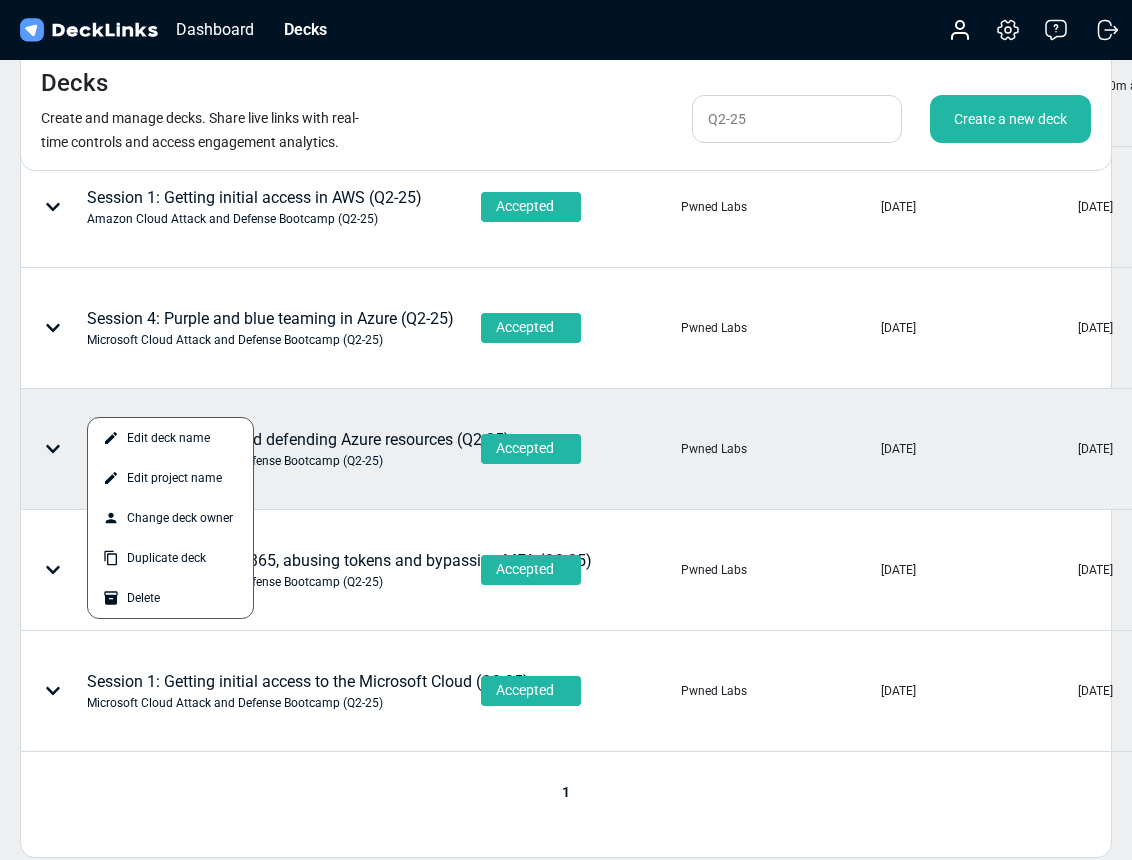 click at bounding box center (566, 430) 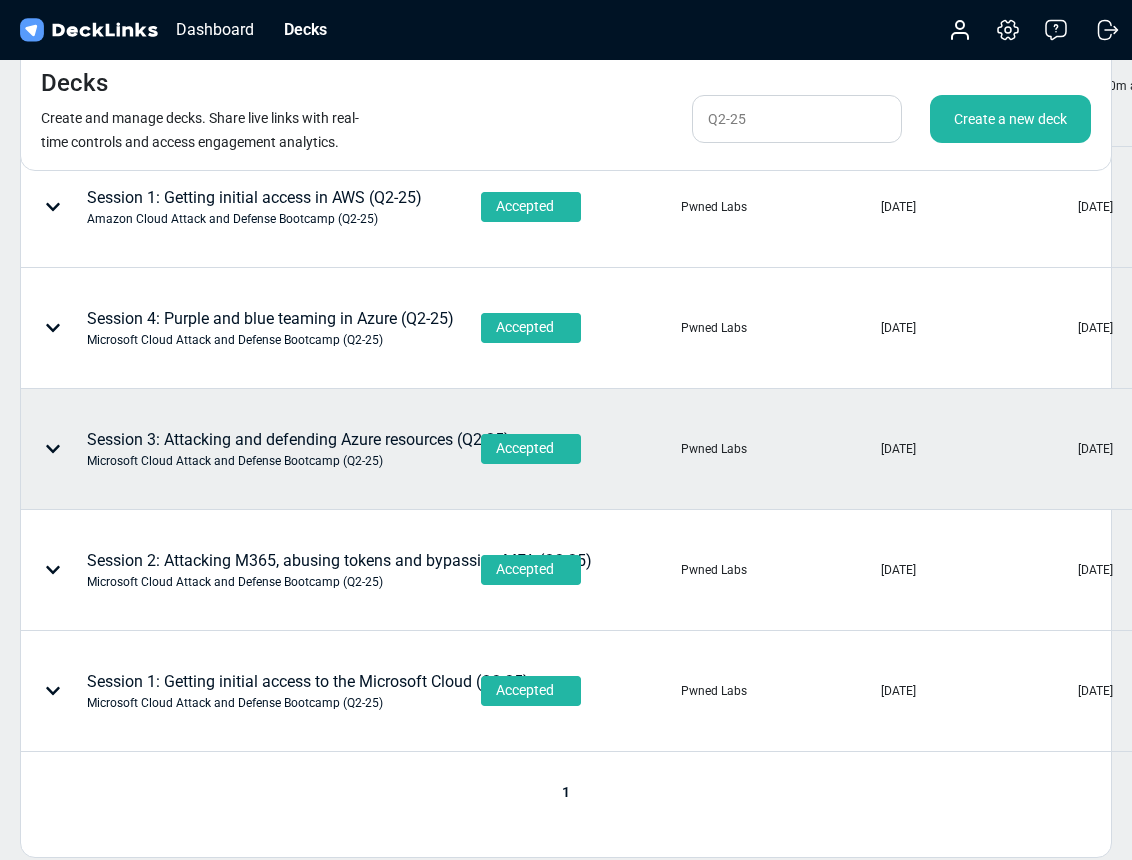 click on "Session 3: Attacking and defending Azure resources (Q2-25) Microsoft Cloud Attack and Defense Bootcamp (Q2-25)" at bounding box center (298, 449) 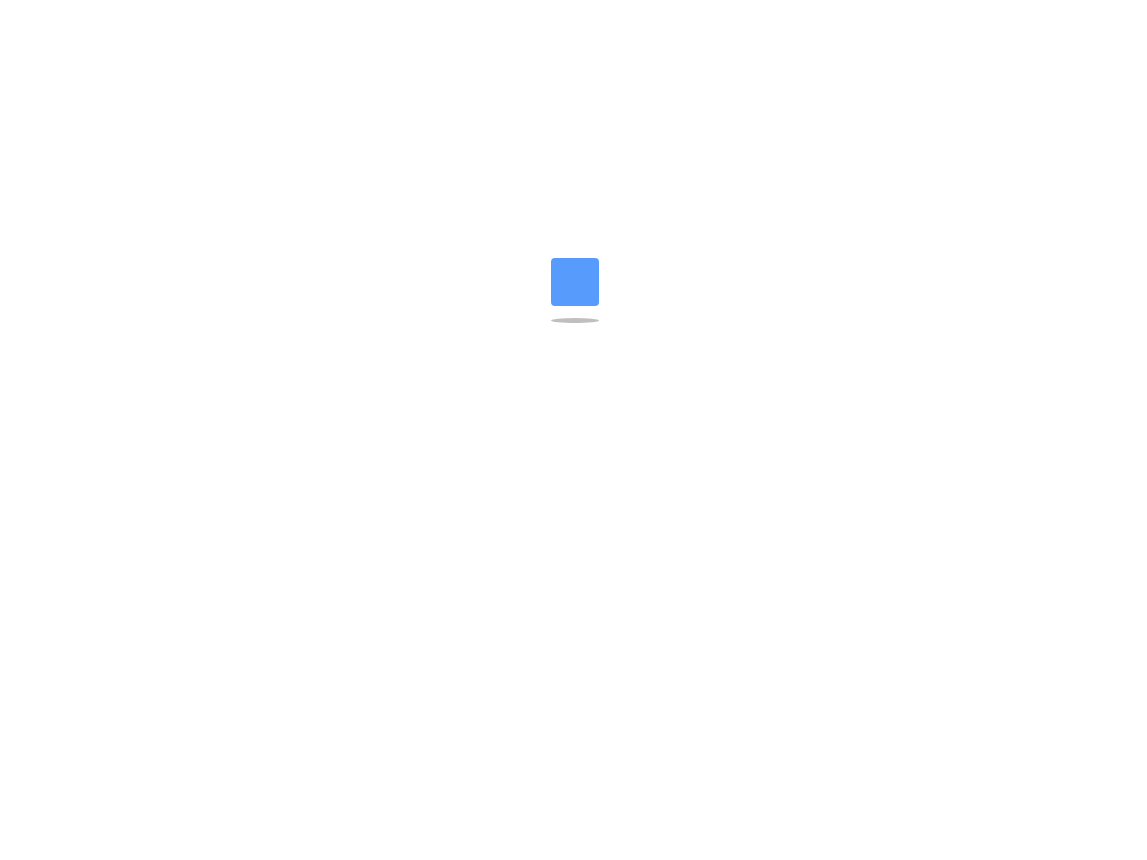scroll, scrollTop: 0, scrollLeft: 0, axis: both 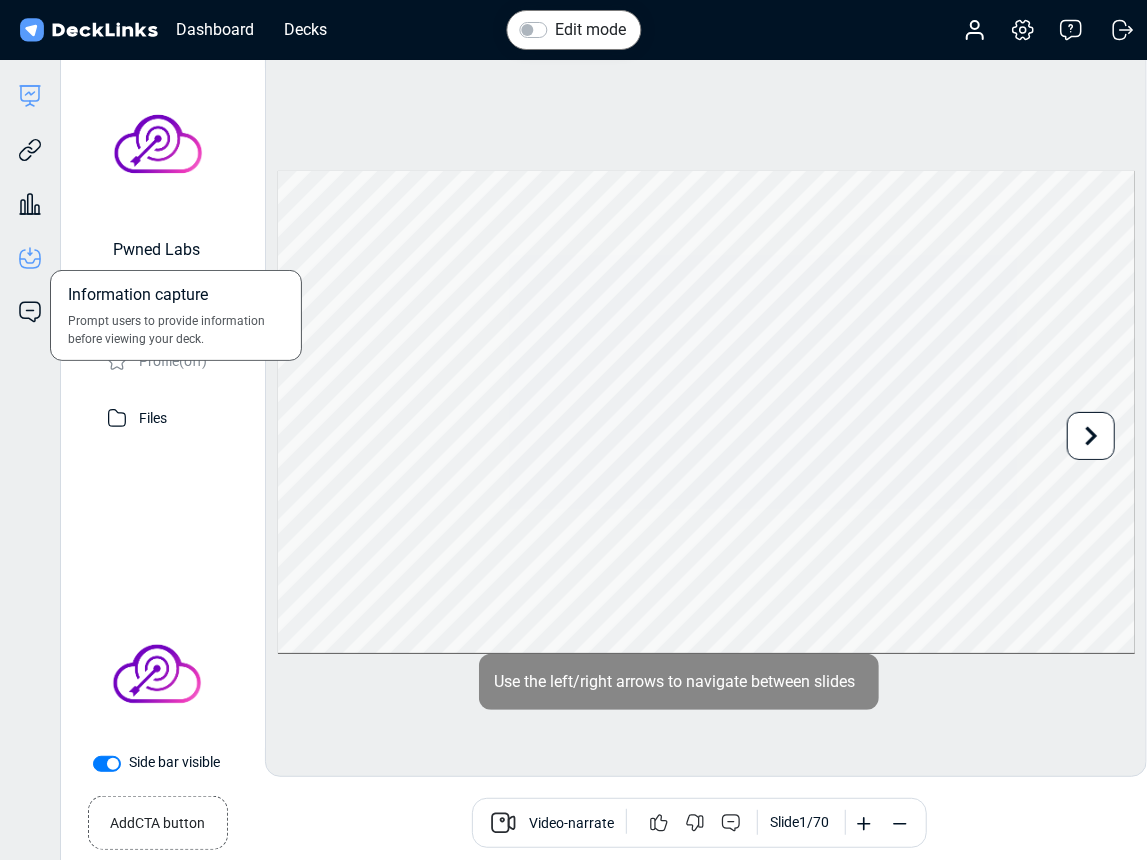 click 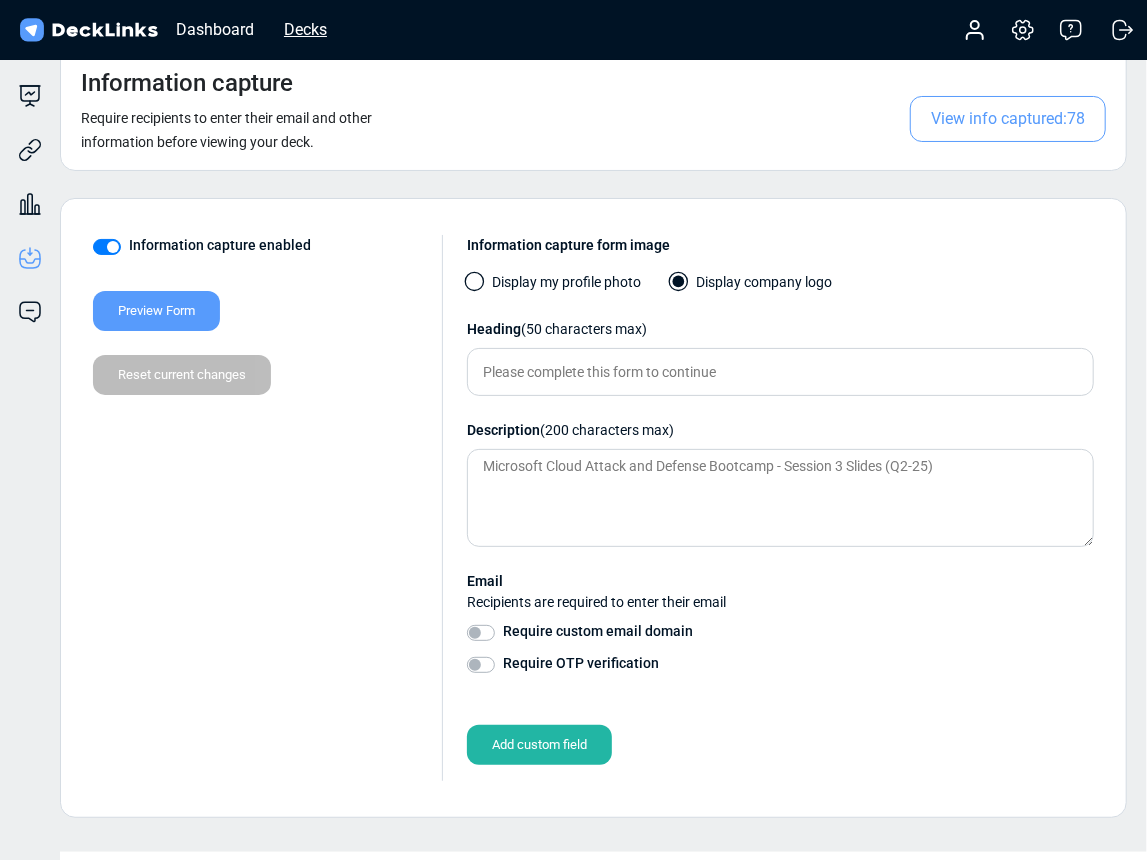 click on "Decks" at bounding box center [305, 29] 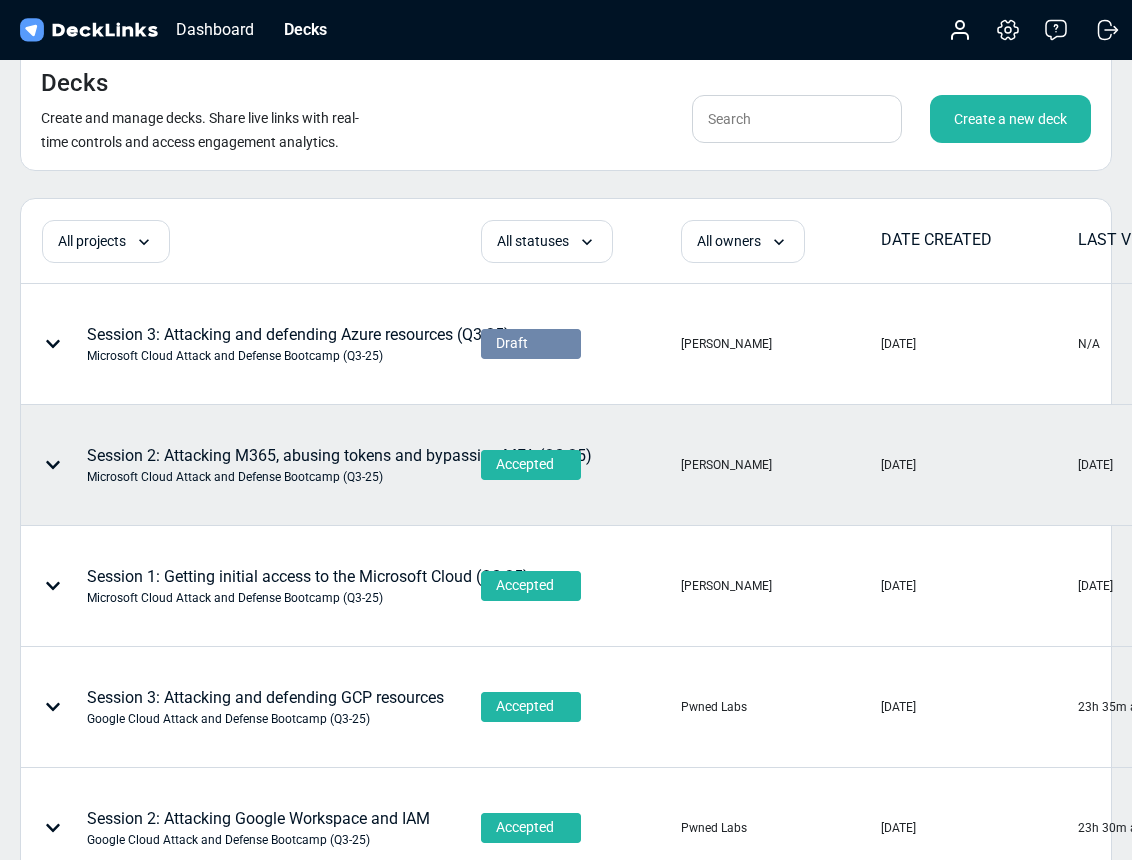 click on "Session 2: Attacking M365, abusing tokens and bypassing MFA (Q3-25) Microsoft Cloud Attack and Defense Bootcamp (Q3-25)" at bounding box center [339, 465] 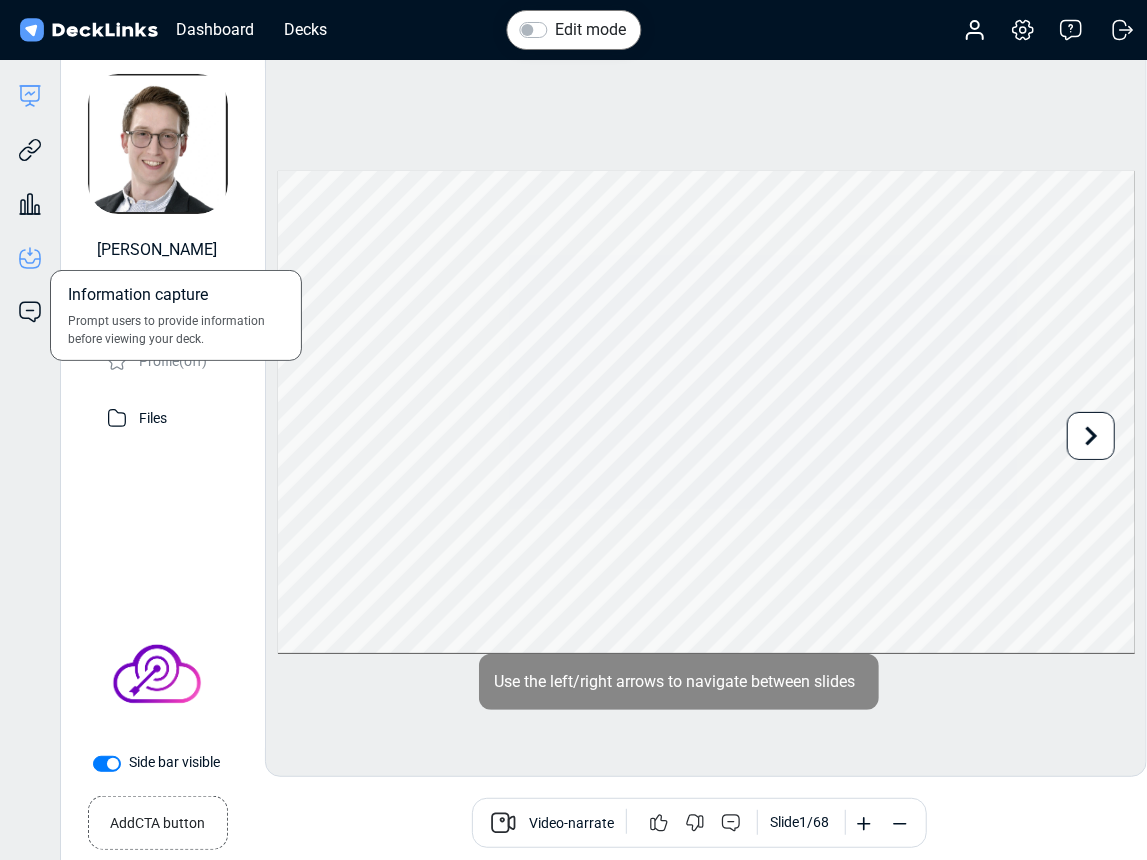 click 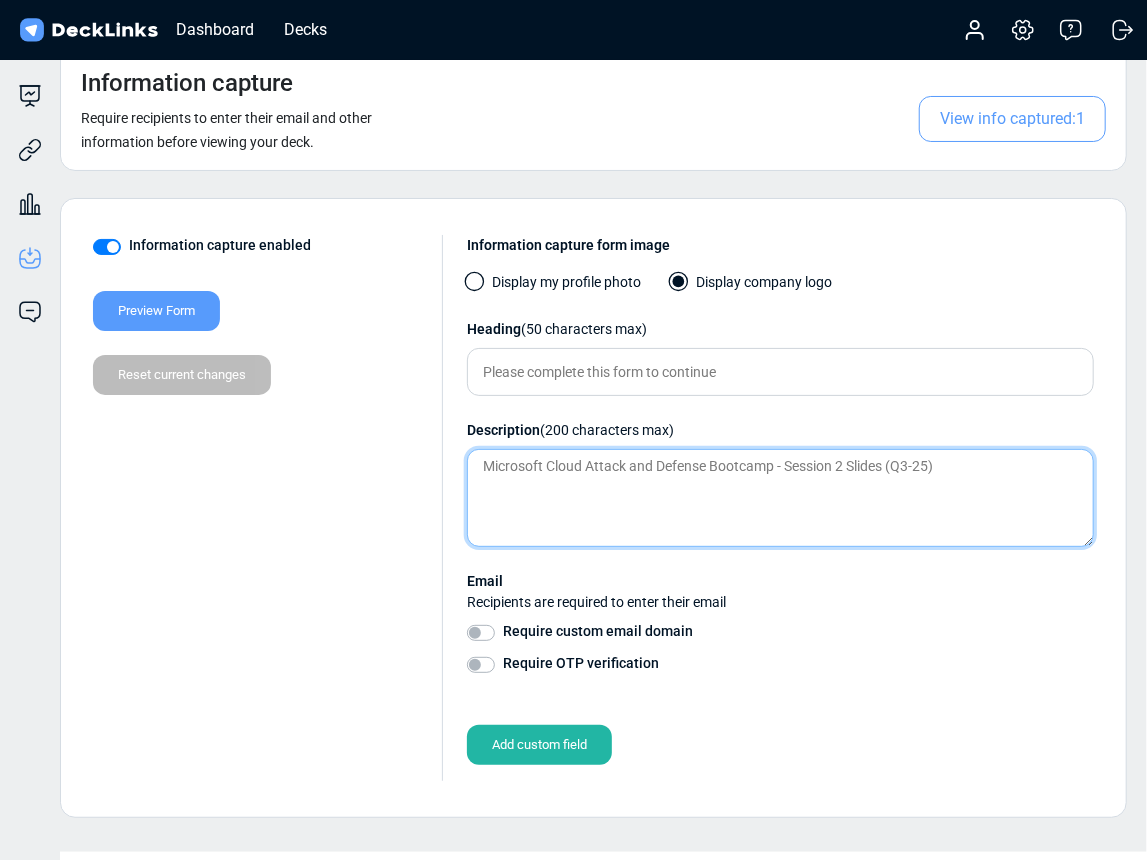 drag, startPoint x: 957, startPoint y: 467, endPoint x: 429, endPoint y: 457, distance: 528.09467 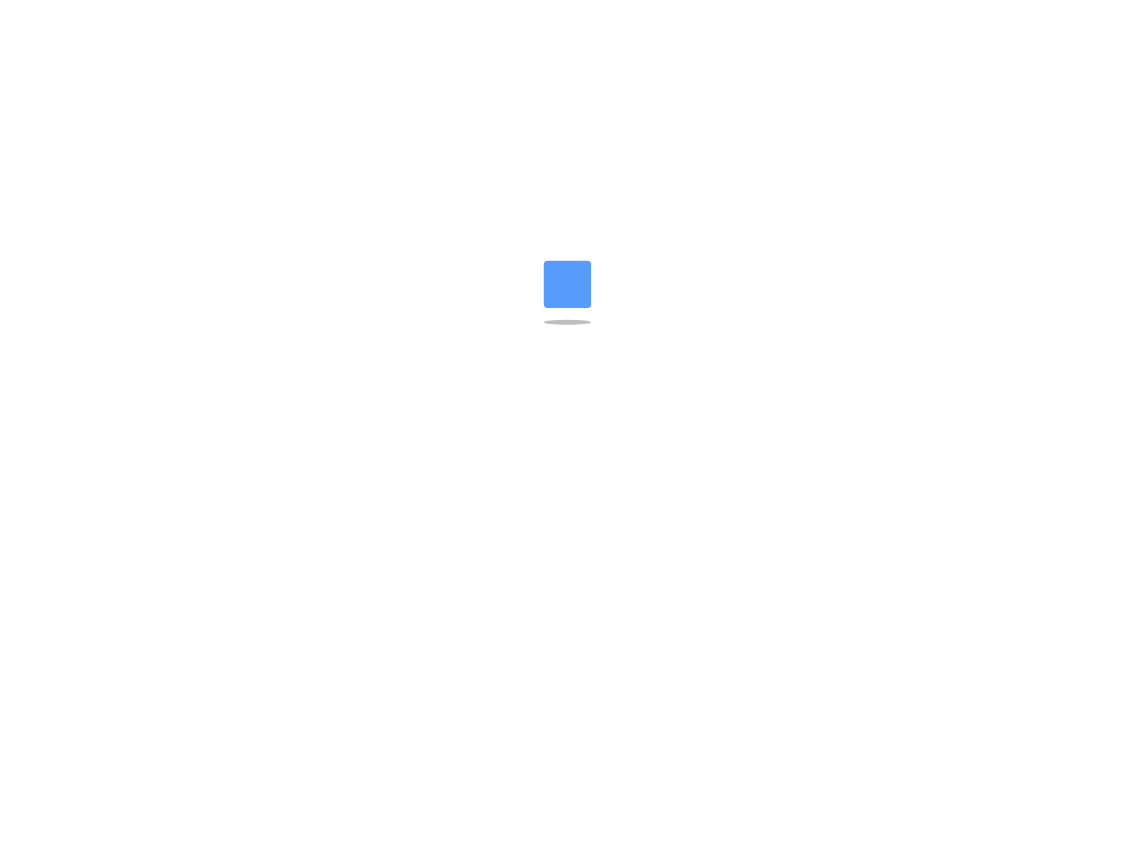 scroll, scrollTop: 0, scrollLeft: 0, axis: both 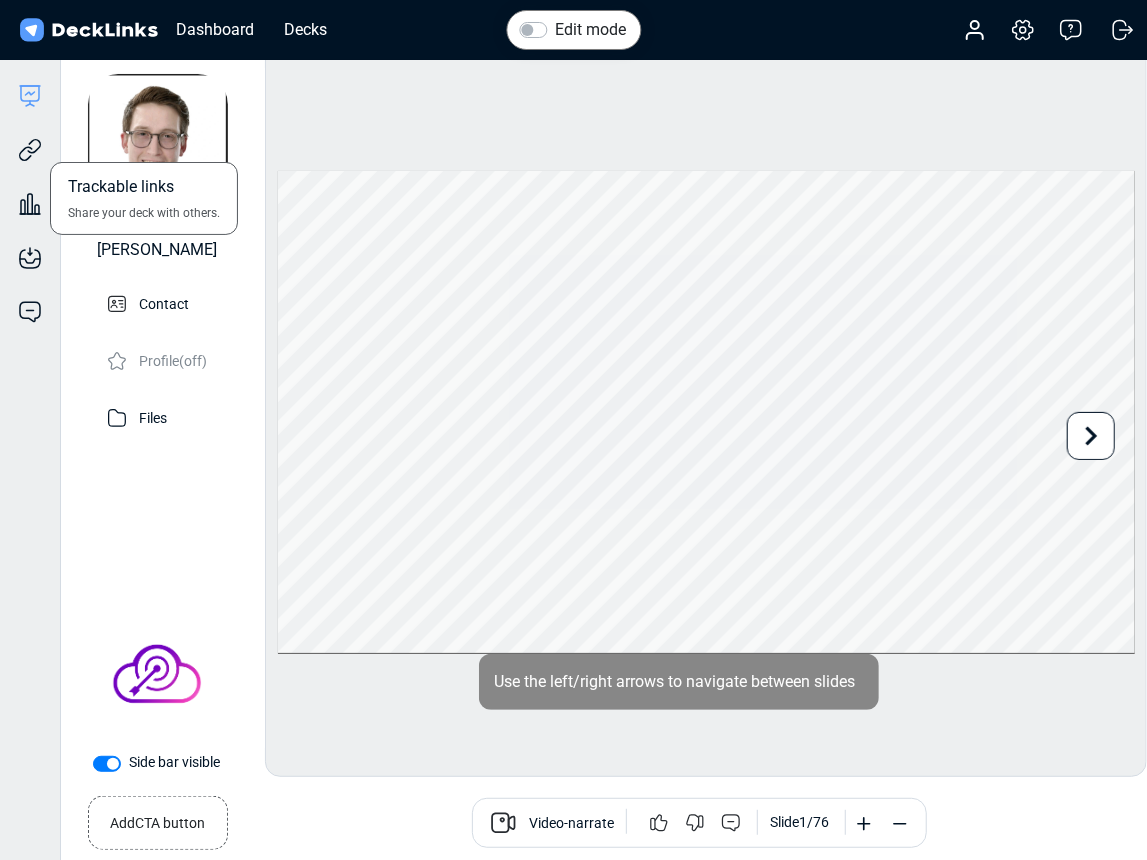 click on "Trackable links Share your deck with others." at bounding box center (30, 135) 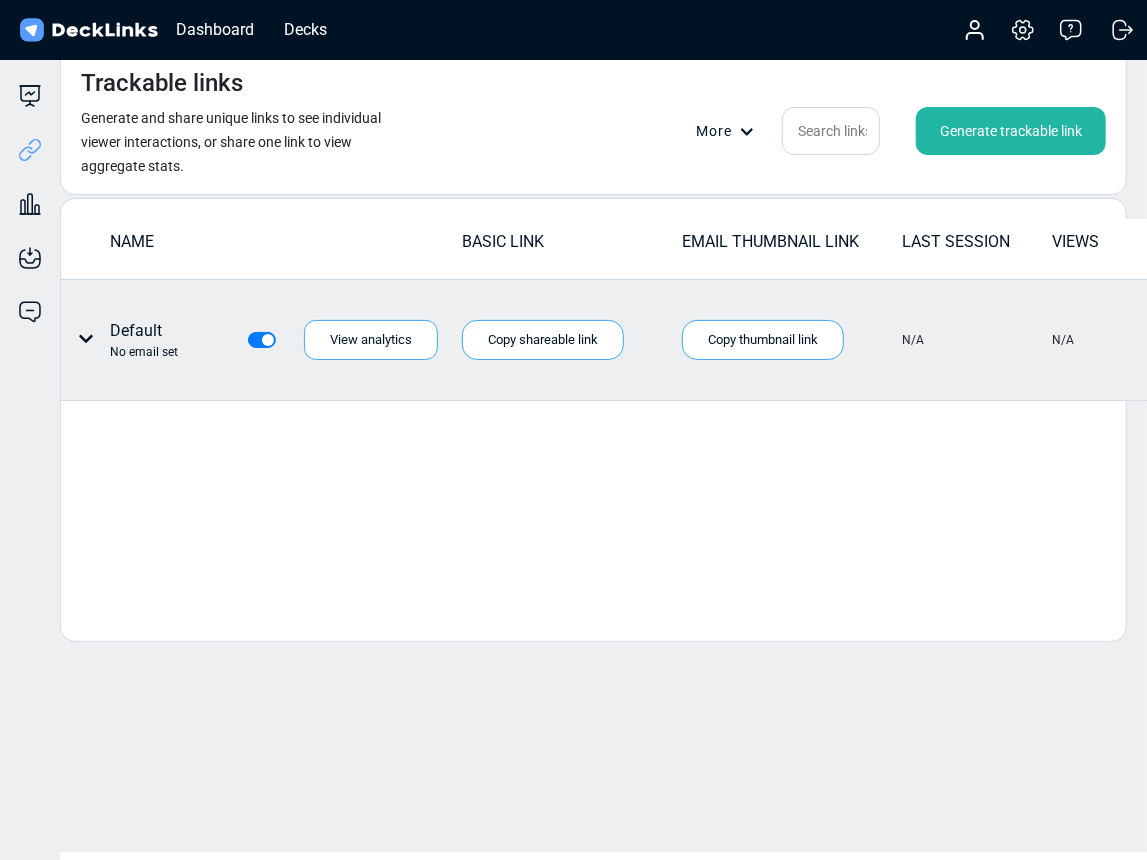 click 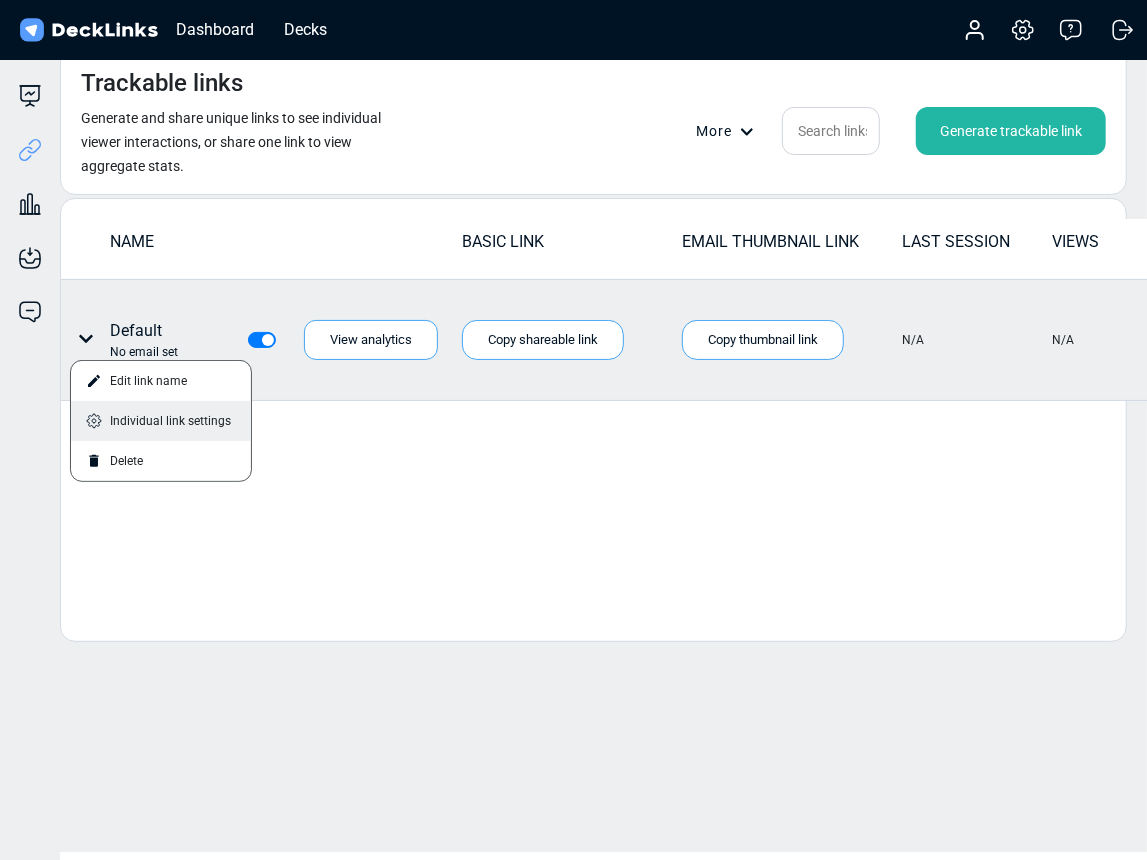 click on "Individual link settings" at bounding box center (161, 421) 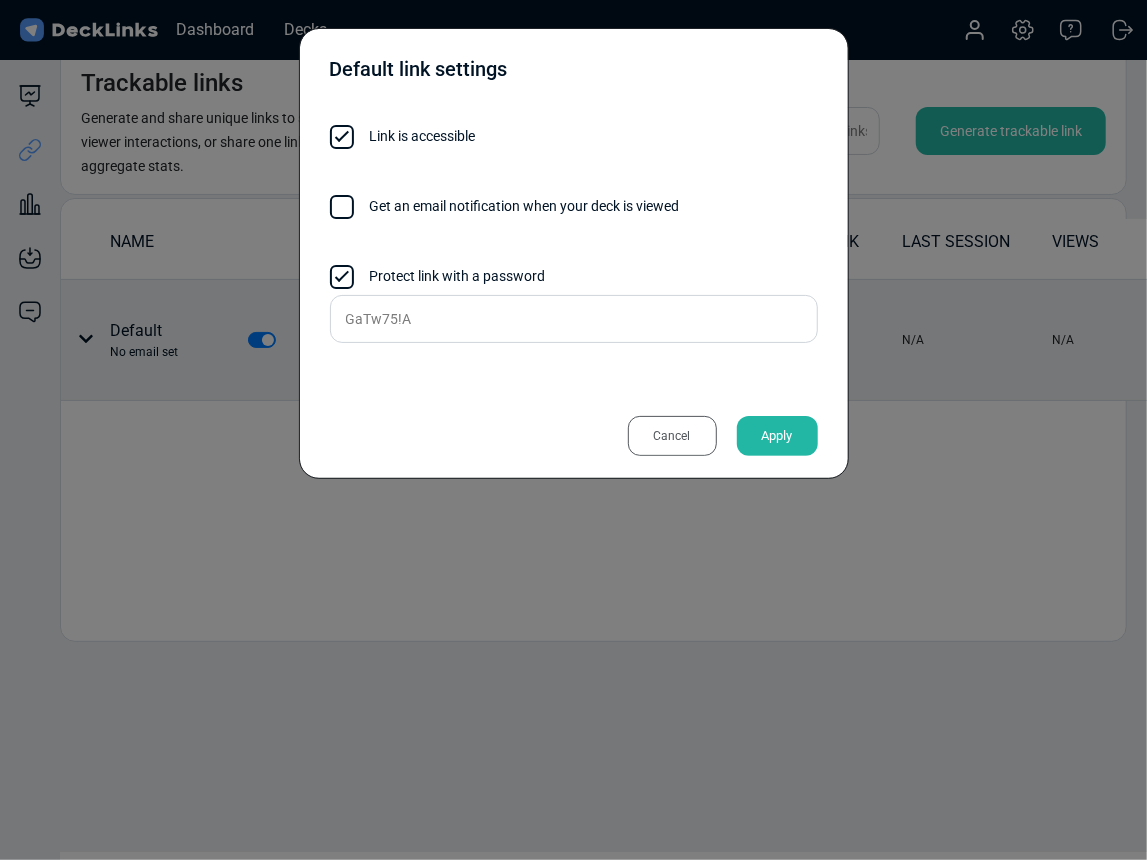 click on "Cancel" at bounding box center (672, 436) 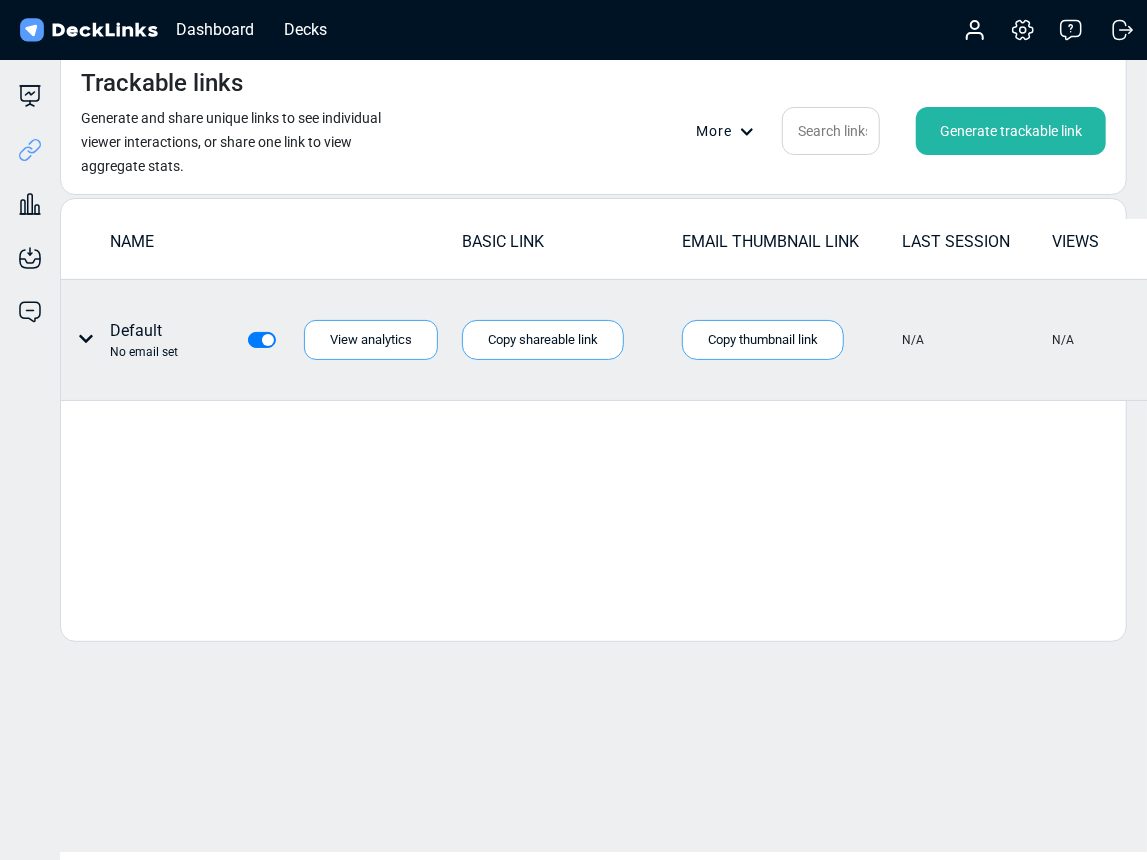 click on "NAME BASIC LINK EMAIL THUMBNAIL LINK LAST SESSION VIEWS Default  No email set View analytics Copy shareable link Copy thumbnail link Copies a clickable preview of your deck that can be pasted into your emails N/A N/A" at bounding box center [593, 420] 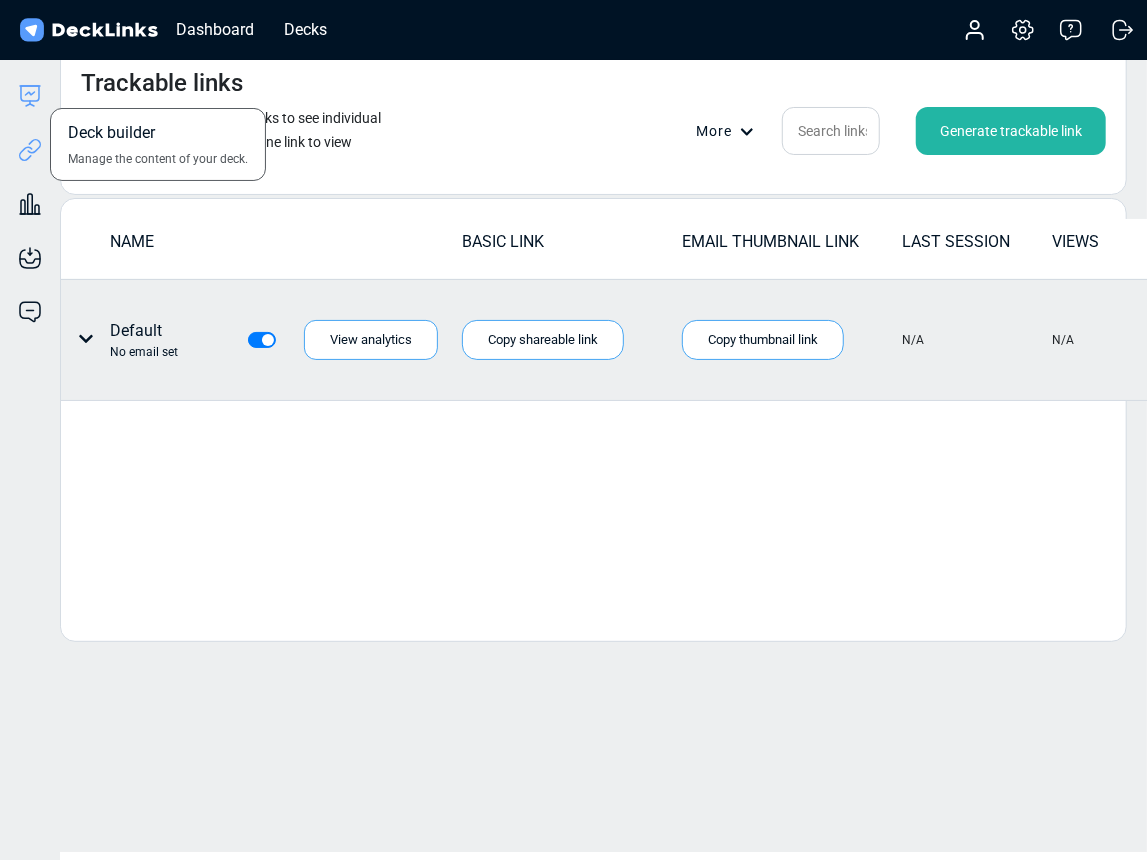 click 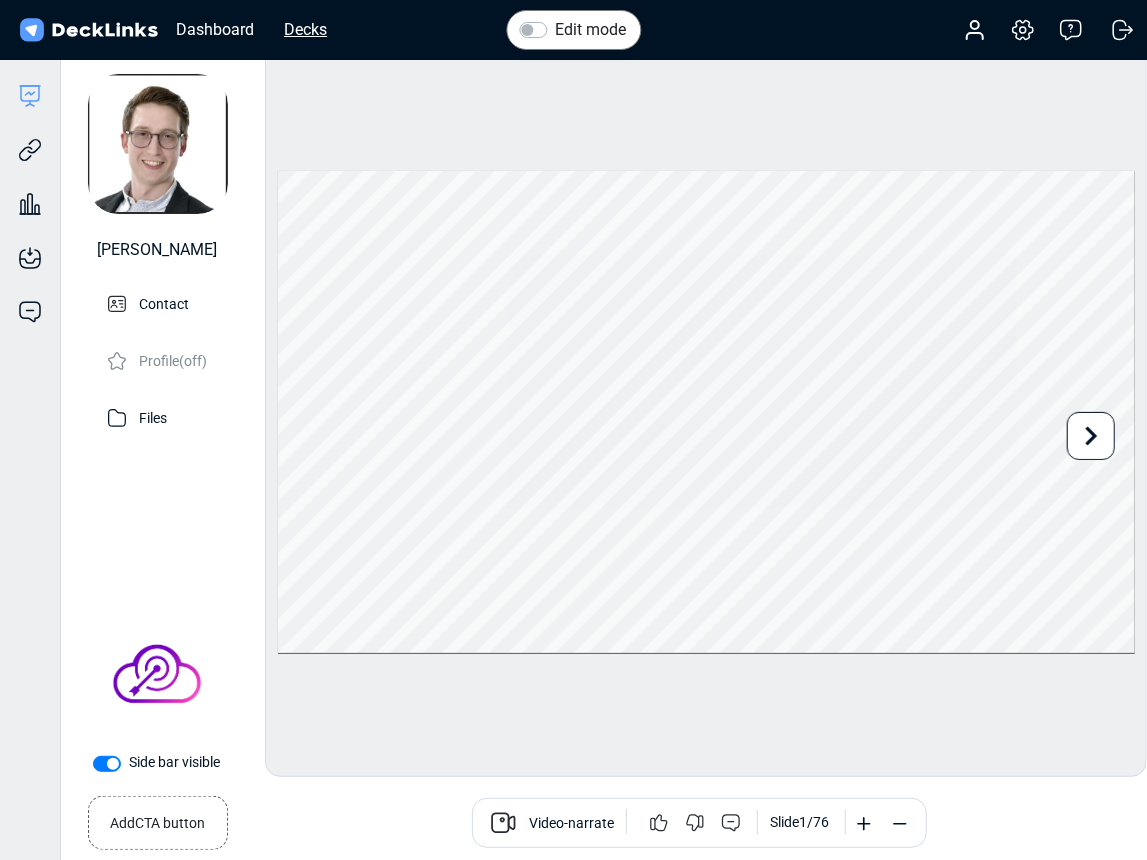 click on "Decks" at bounding box center [305, 29] 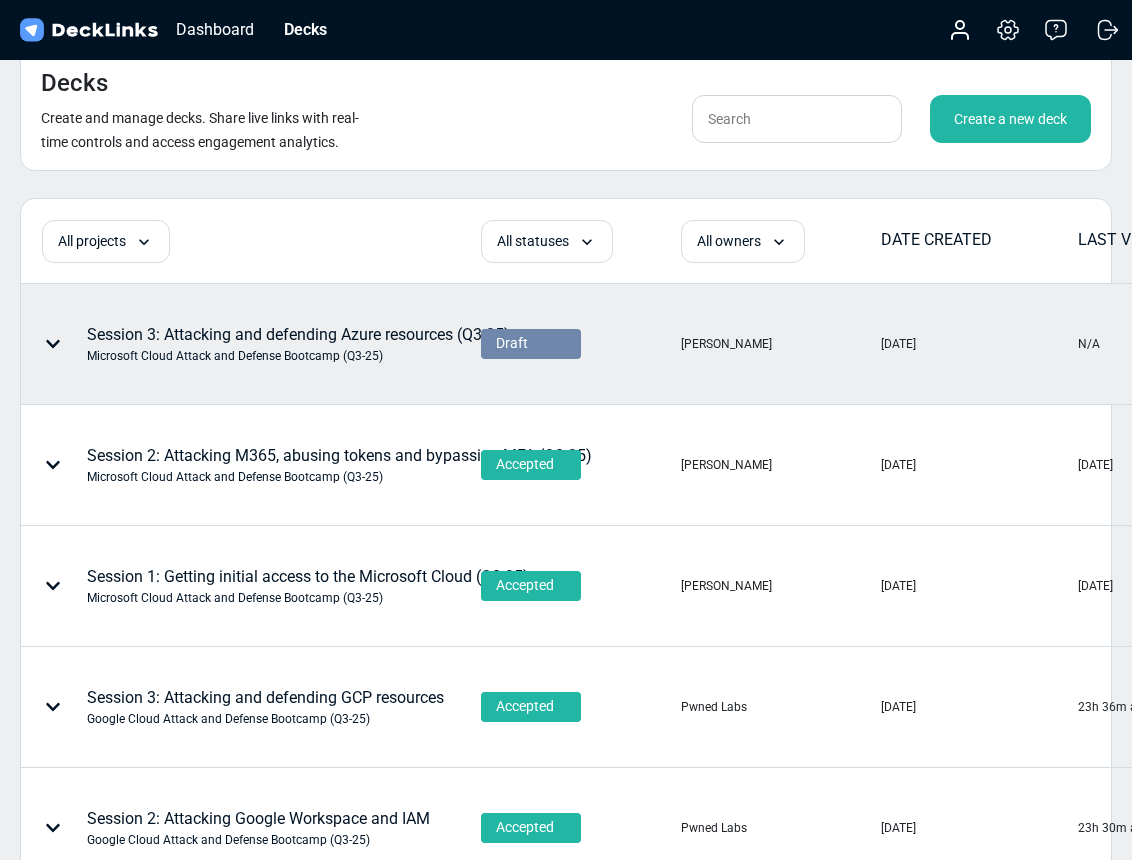 click on "Draft" at bounding box center [531, 343] 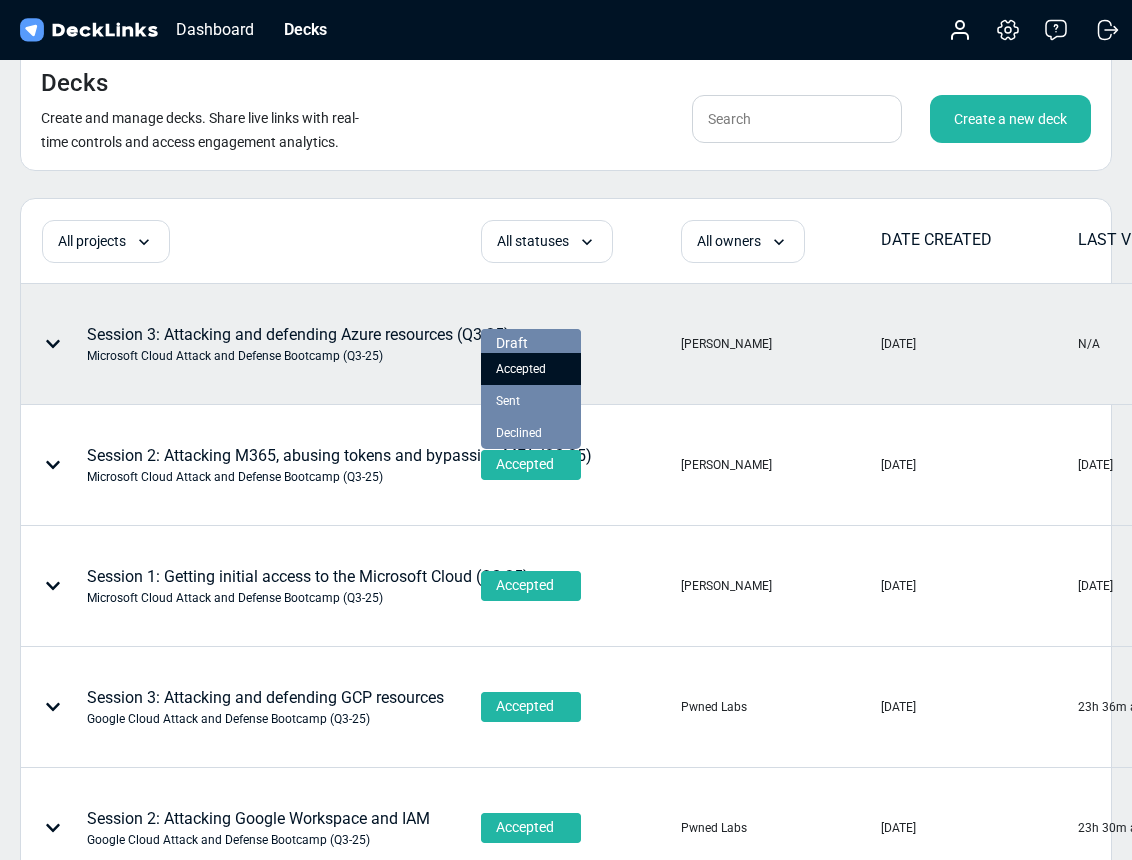 click on "Accepted" at bounding box center [521, 369] 